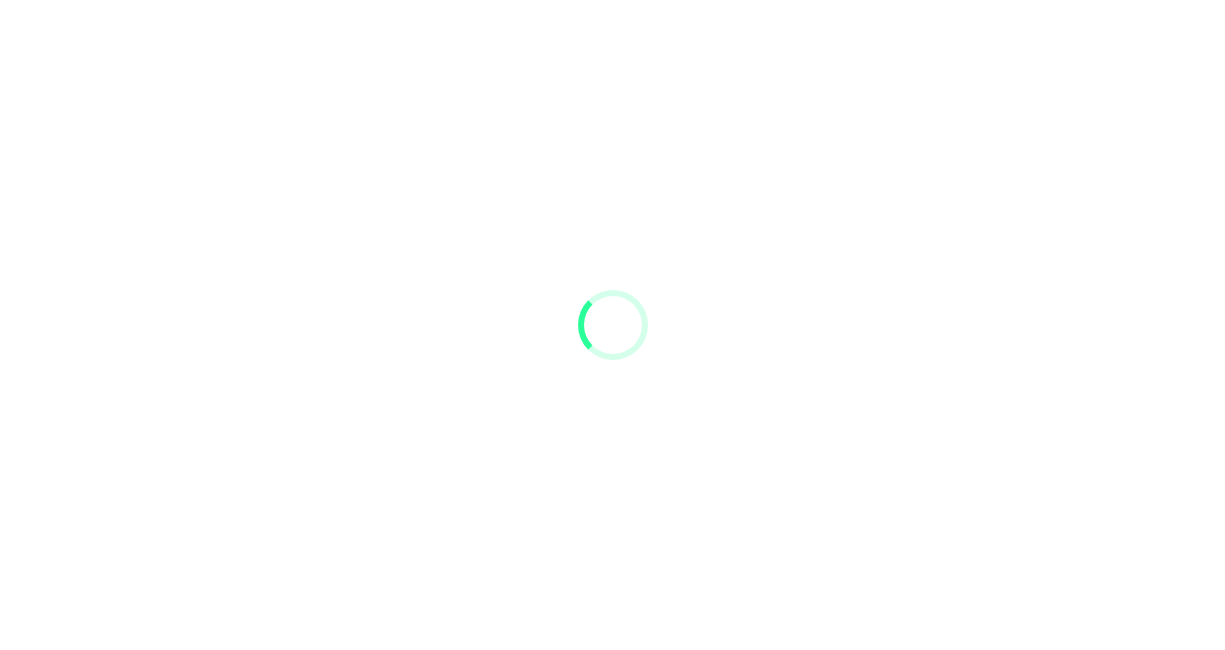 scroll, scrollTop: 0, scrollLeft: 0, axis: both 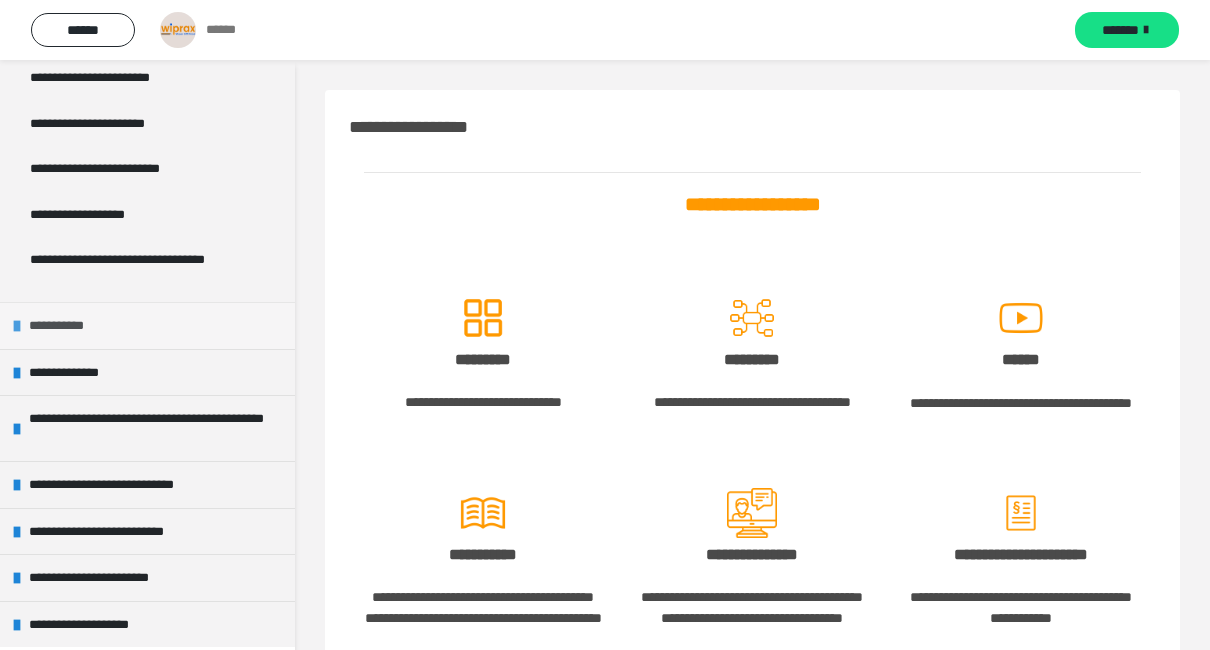 click at bounding box center [17, 326] 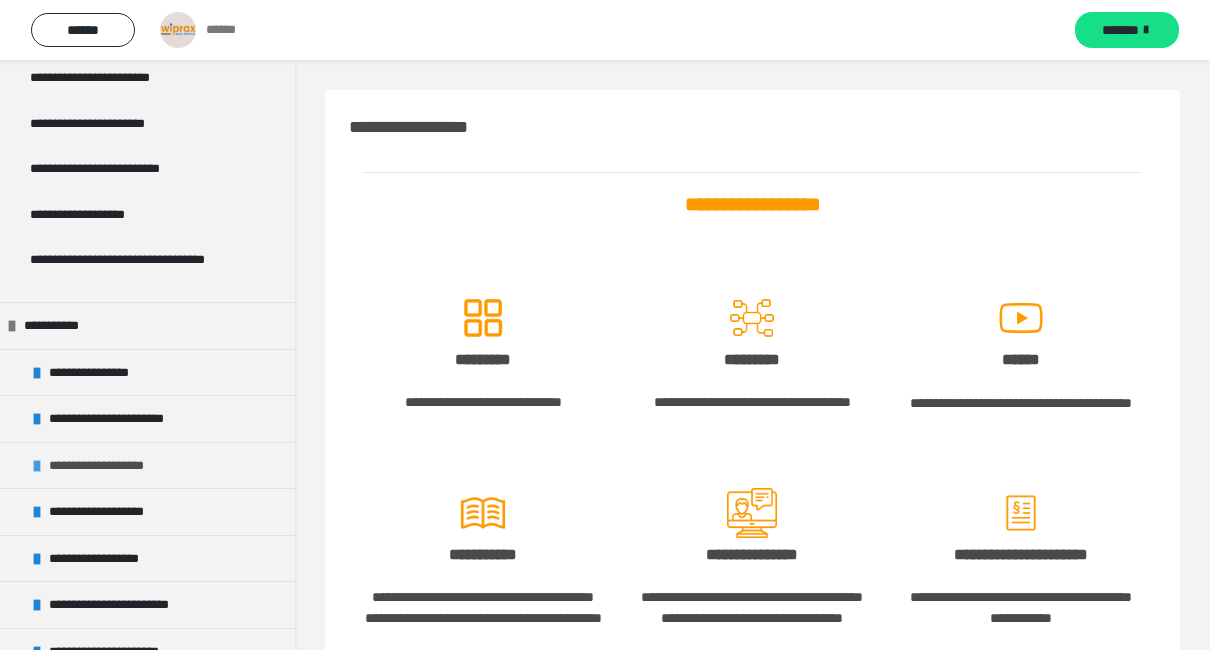 scroll, scrollTop: 572, scrollLeft: 0, axis: vertical 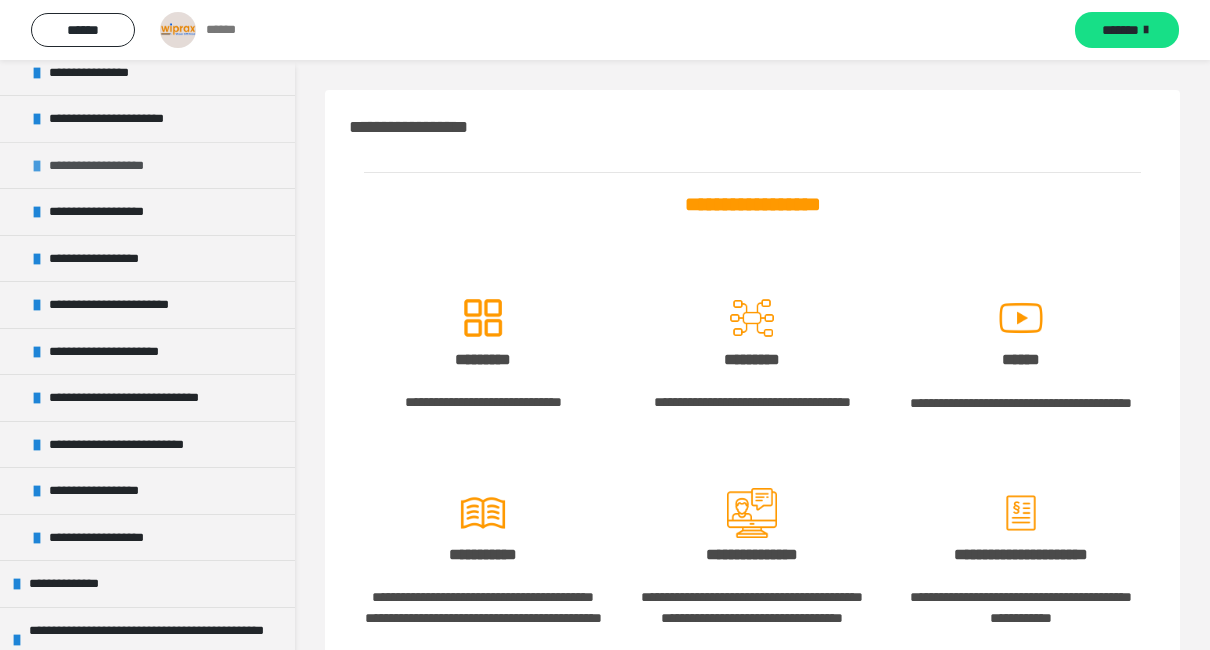 click at bounding box center [37, 166] 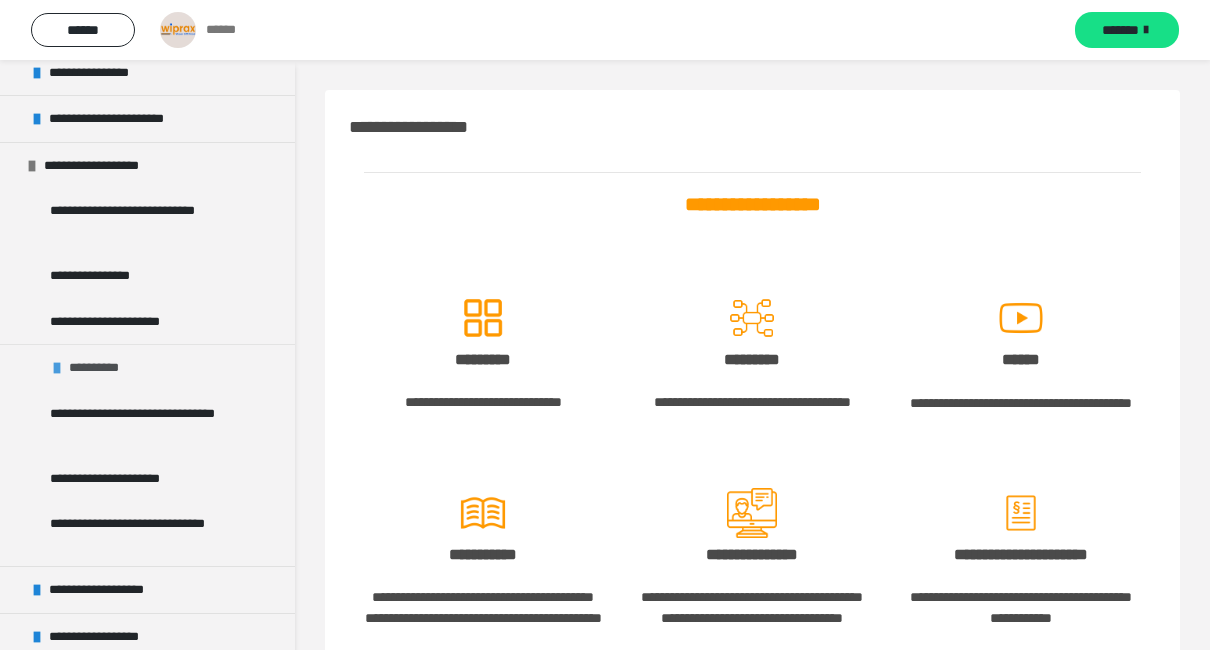 click on "**********" at bounding box center (100, 368) 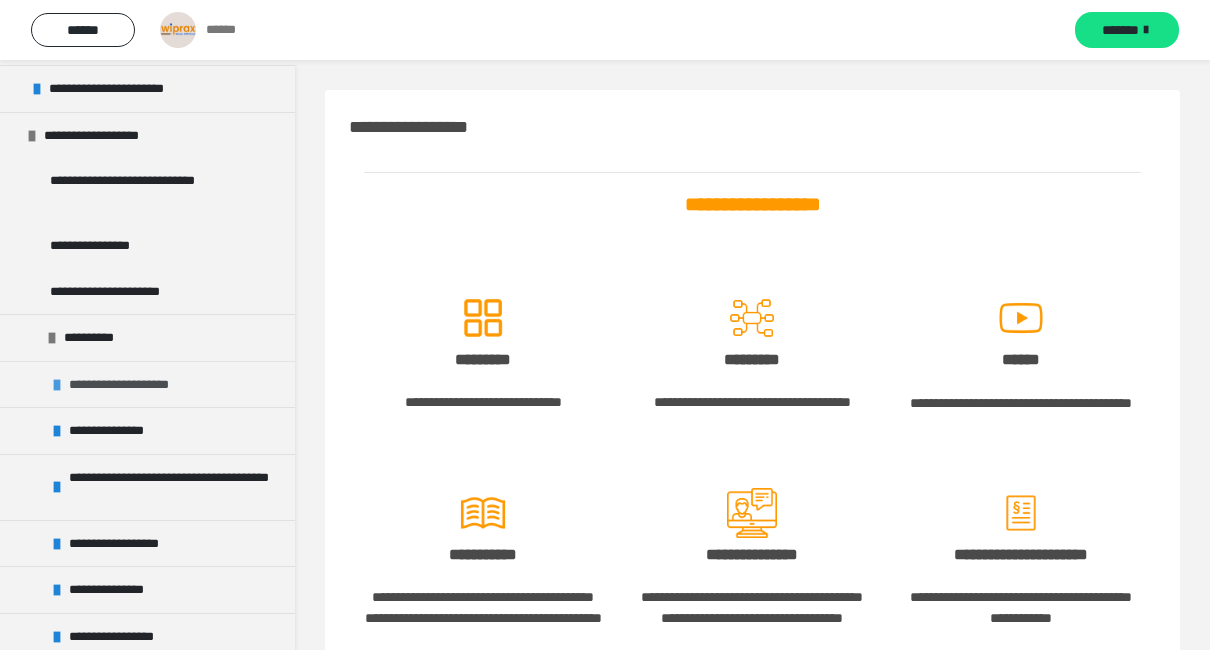 scroll, scrollTop: 572, scrollLeft: 0, axis: vertical 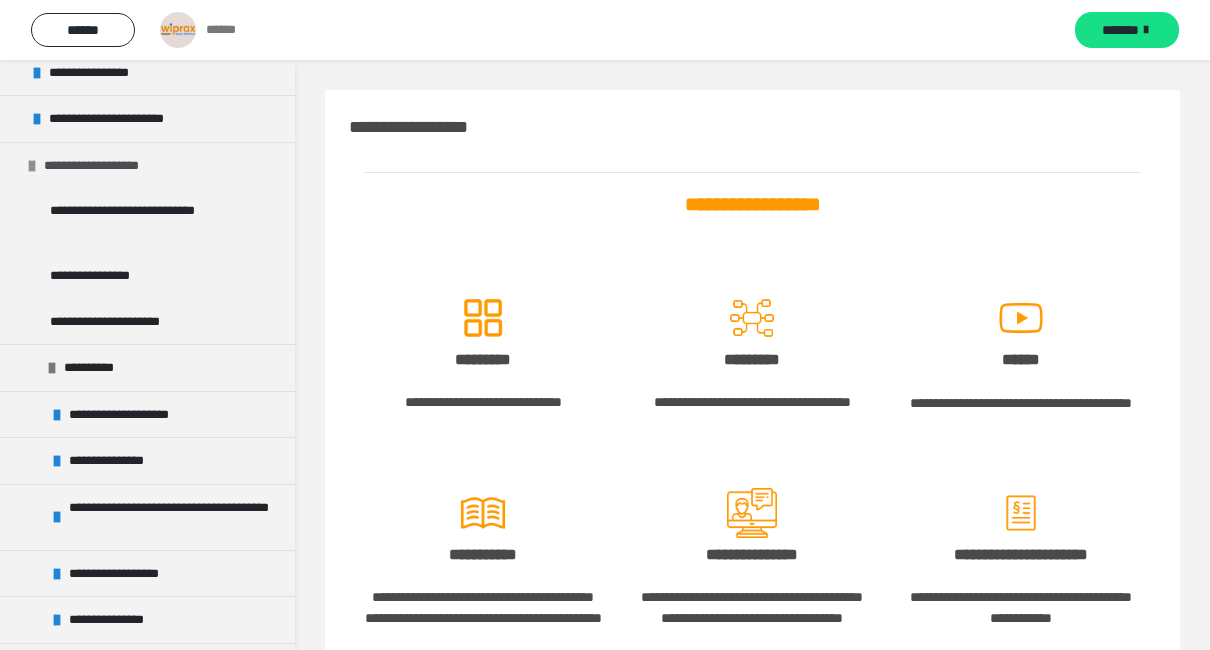 click at bounding box center [32, 166] 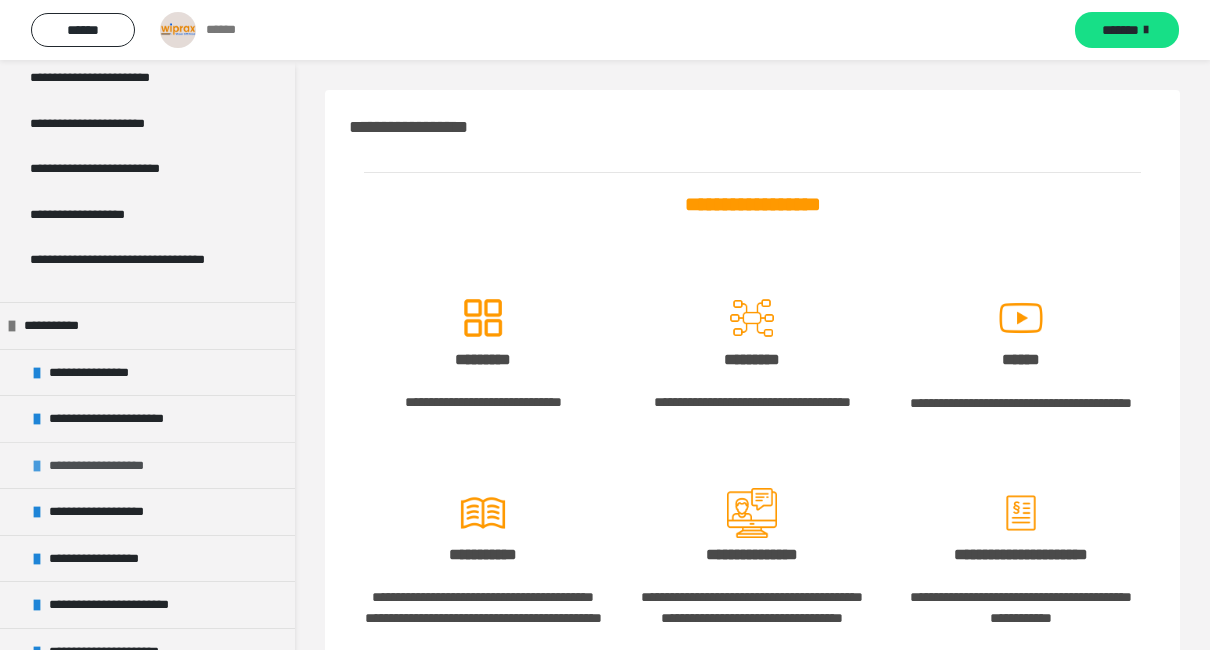 scroll, scrollTop: 372, scrollLeft: 0, axis: vertical 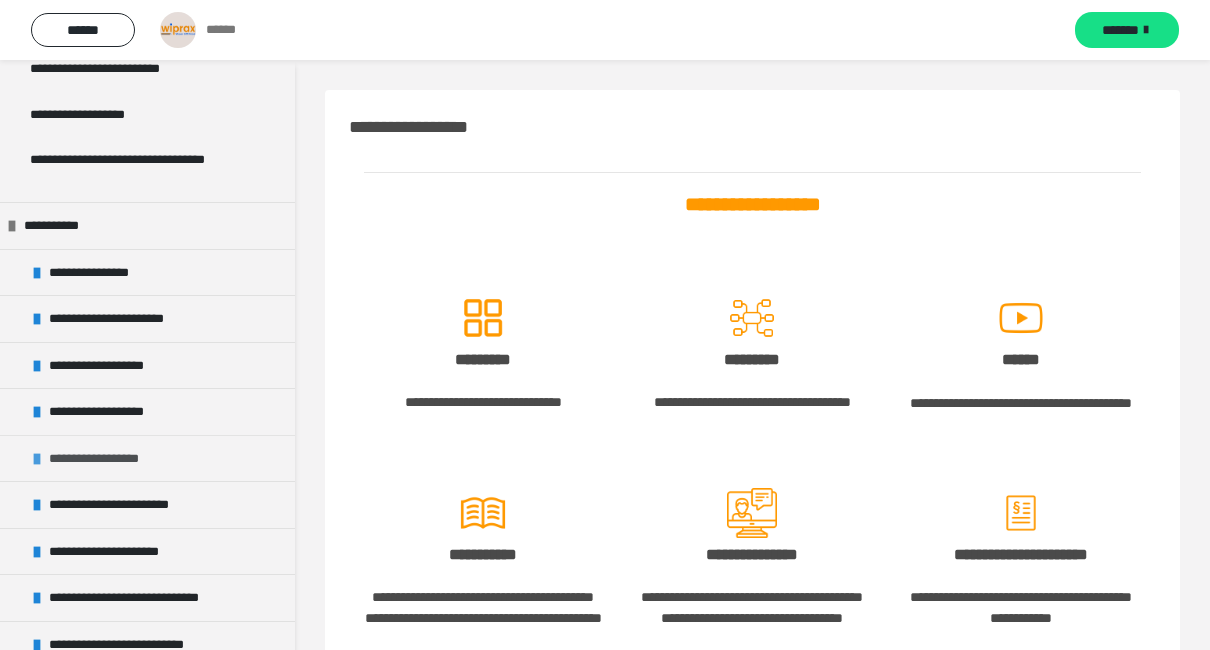 click at bounding box center [37, 459] 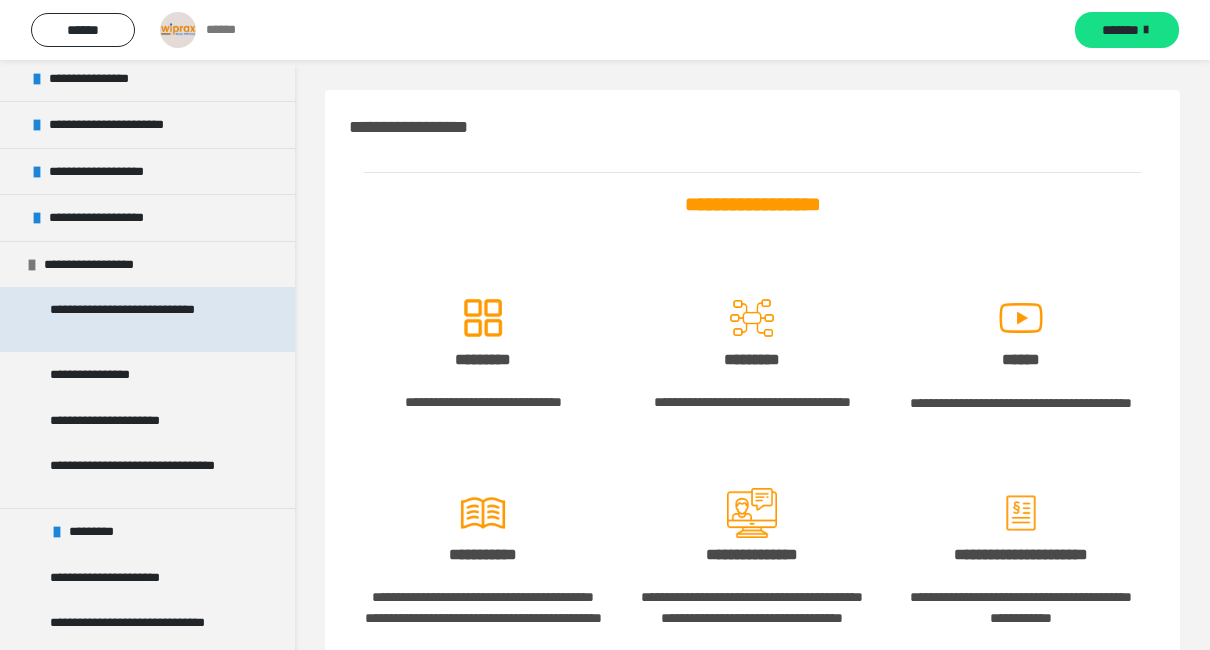 scroll, scrollTop: 572, scrollLeft: 0, axis: vertical 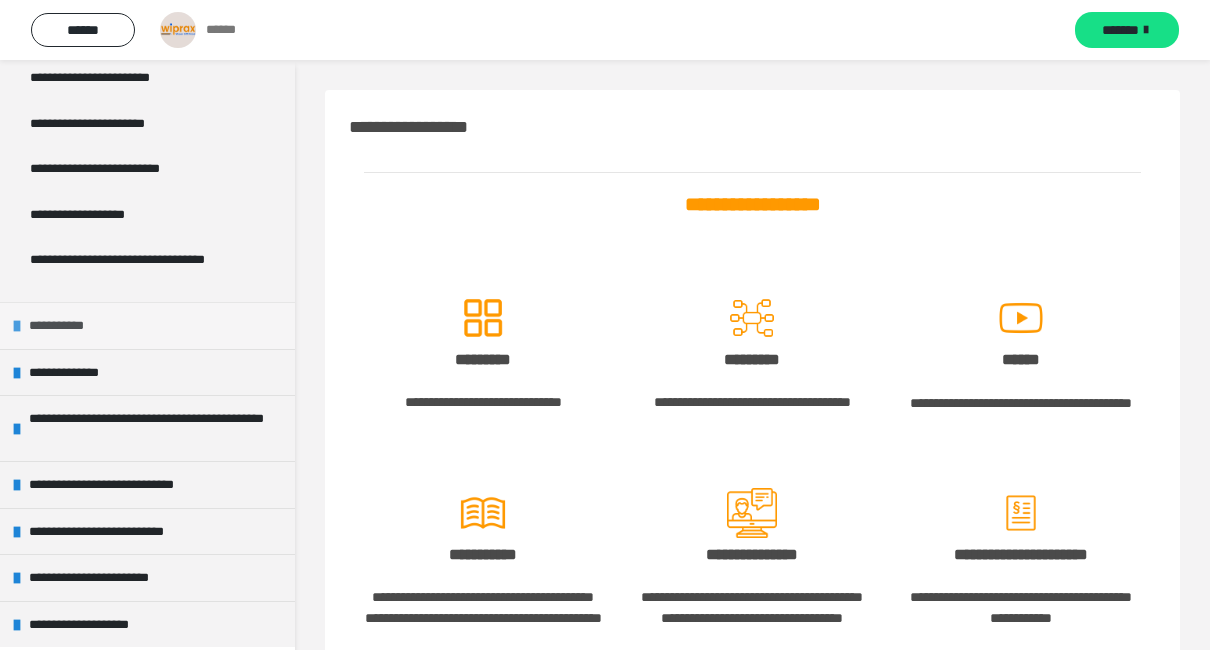 click at bounding box center (17, 326) 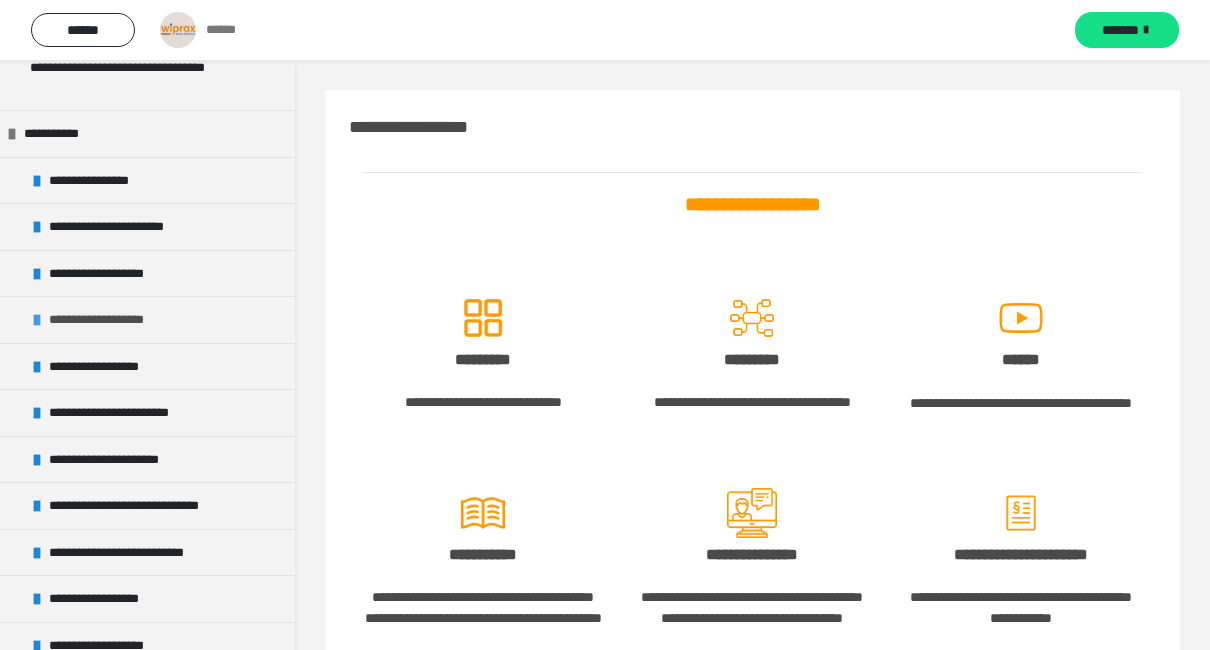 scroll, scrollTop: 472, scrollLeft: 0, axis: vertical 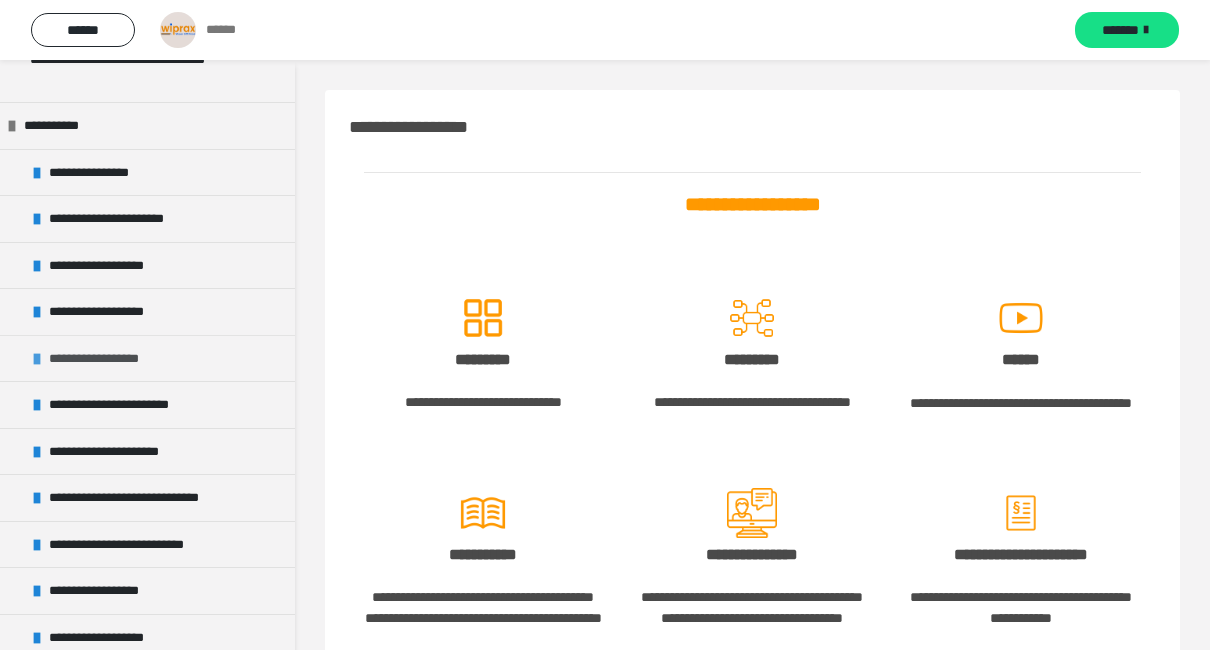 click on "**********" at bounding box center (107, 359) 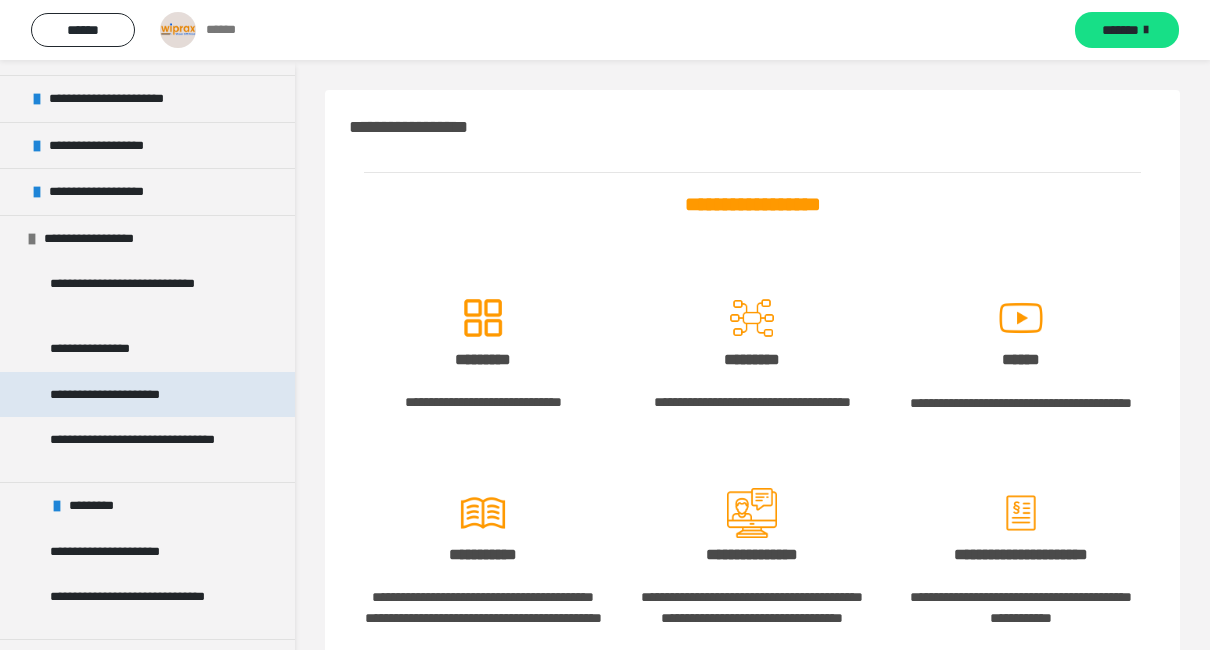 scroll, scrollTop: 672, scrollLeft: 0, axis: vertical 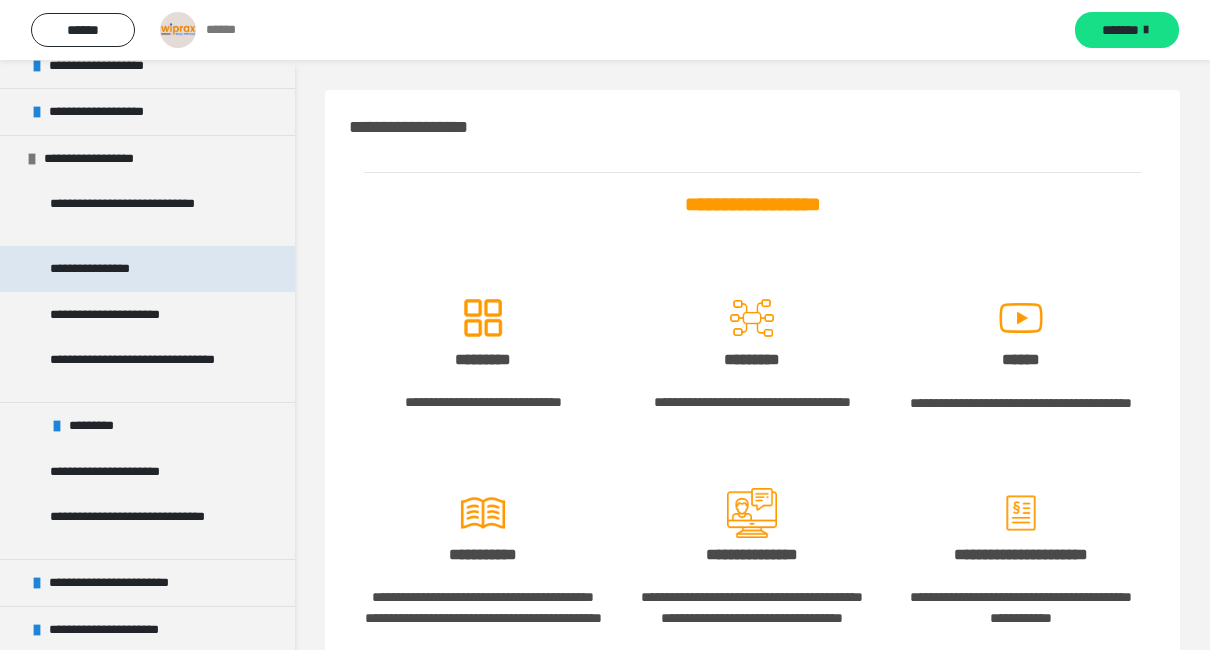 click on "**********" at bounding box center [108, 269] 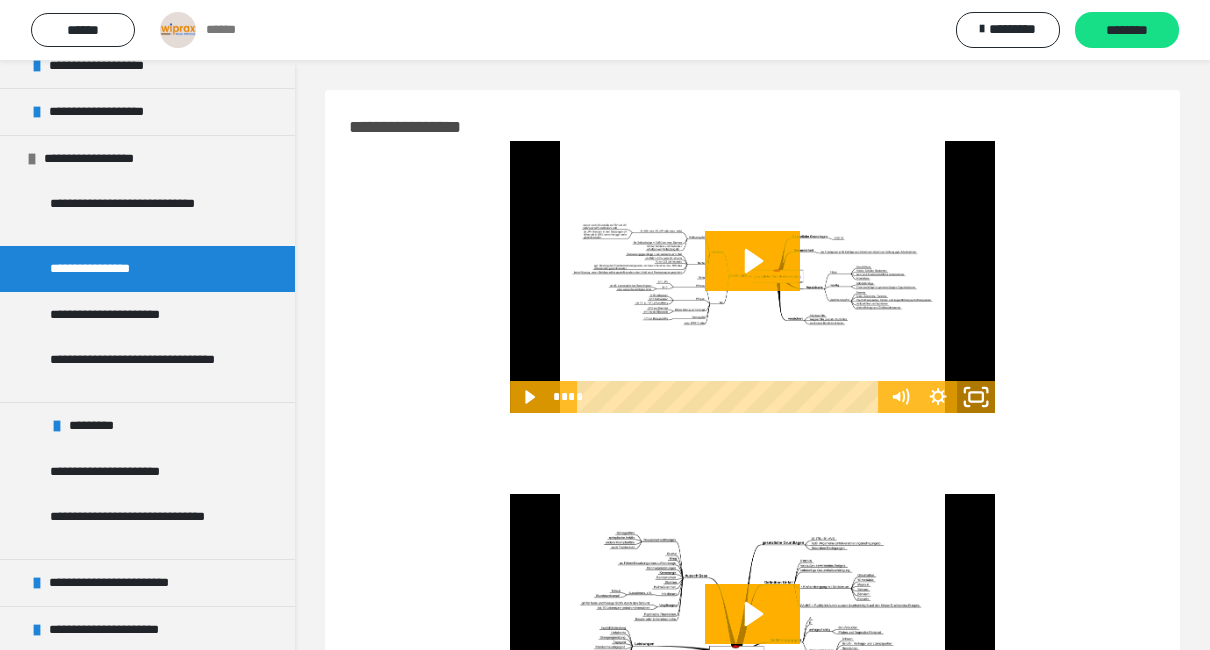 click 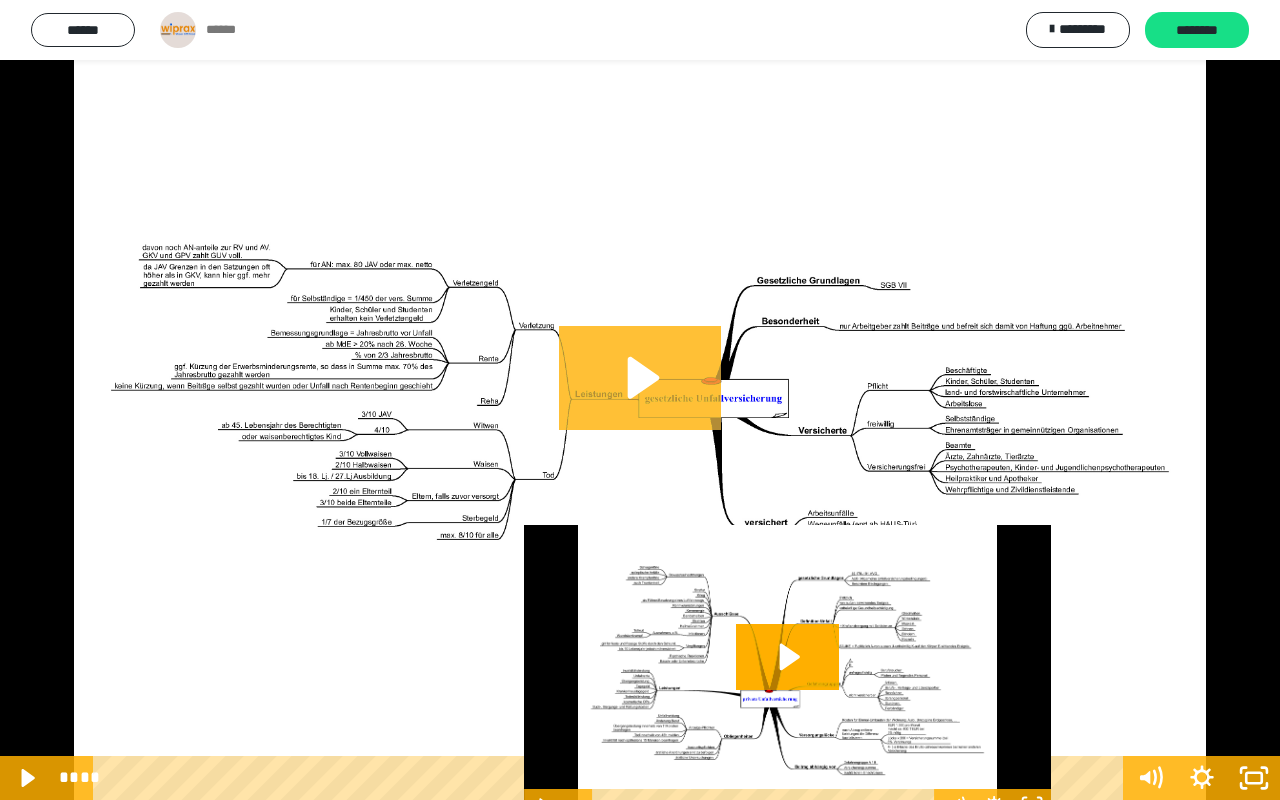 click 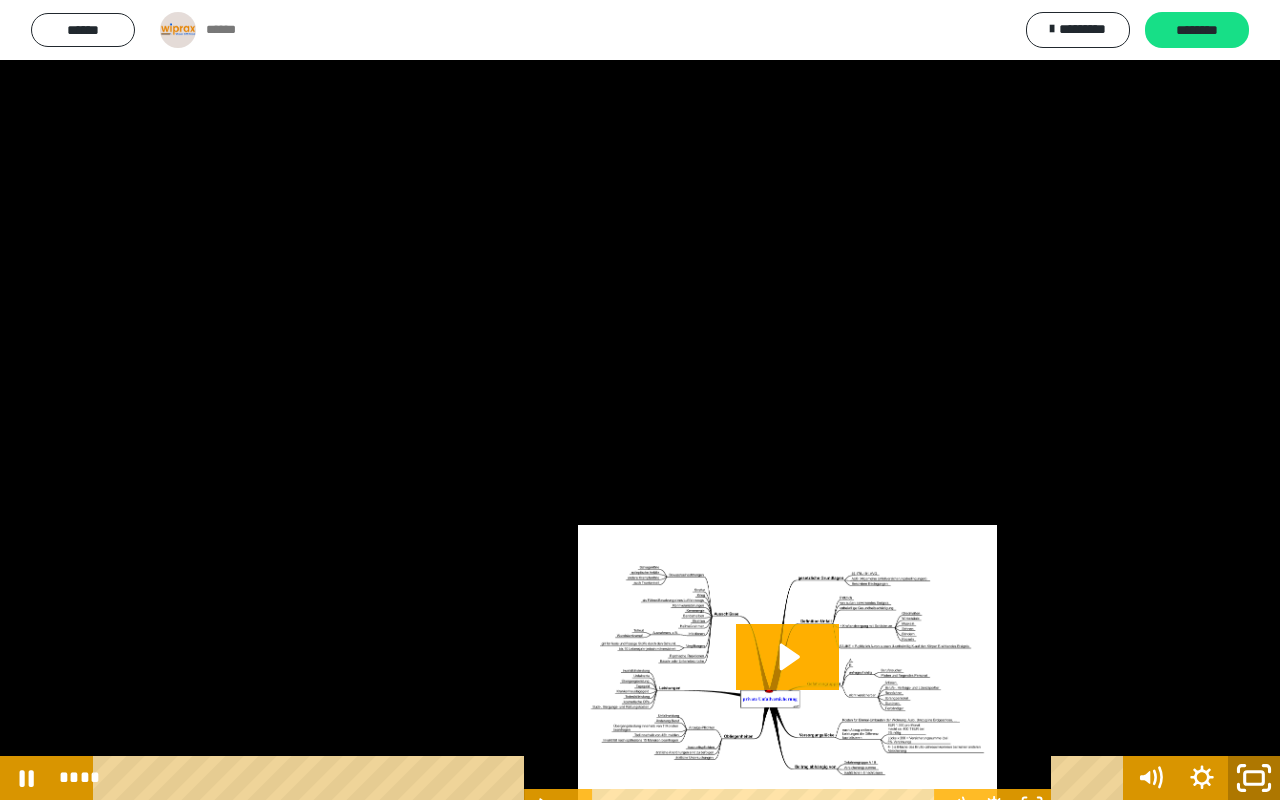 click 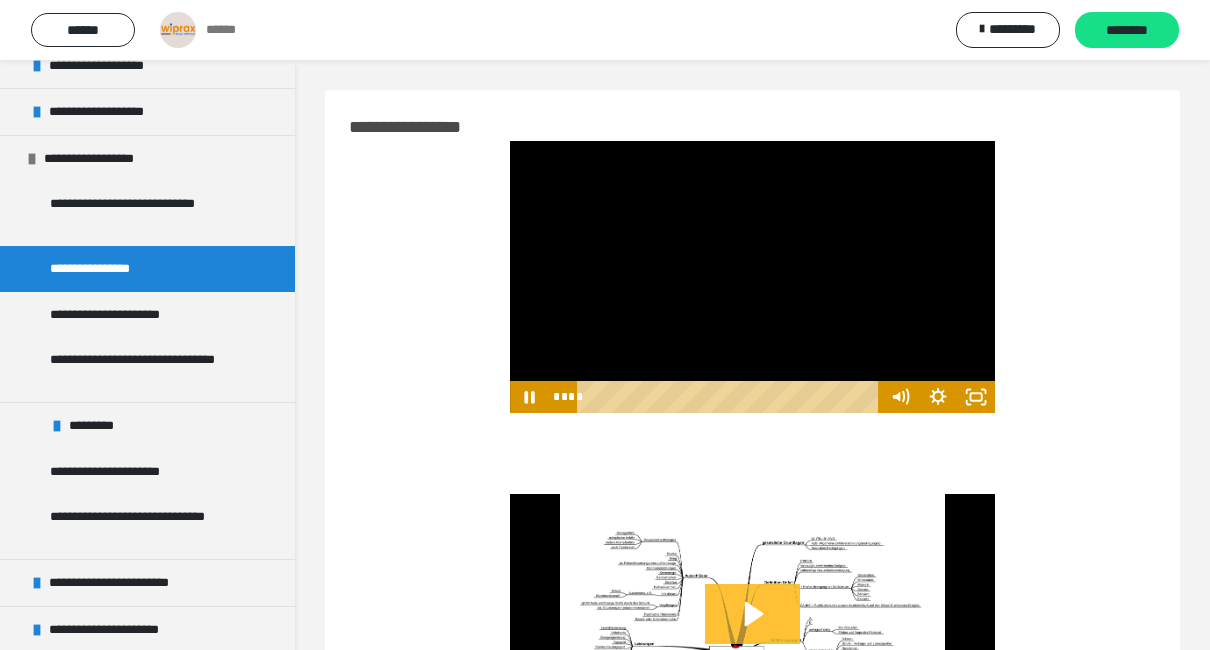 click 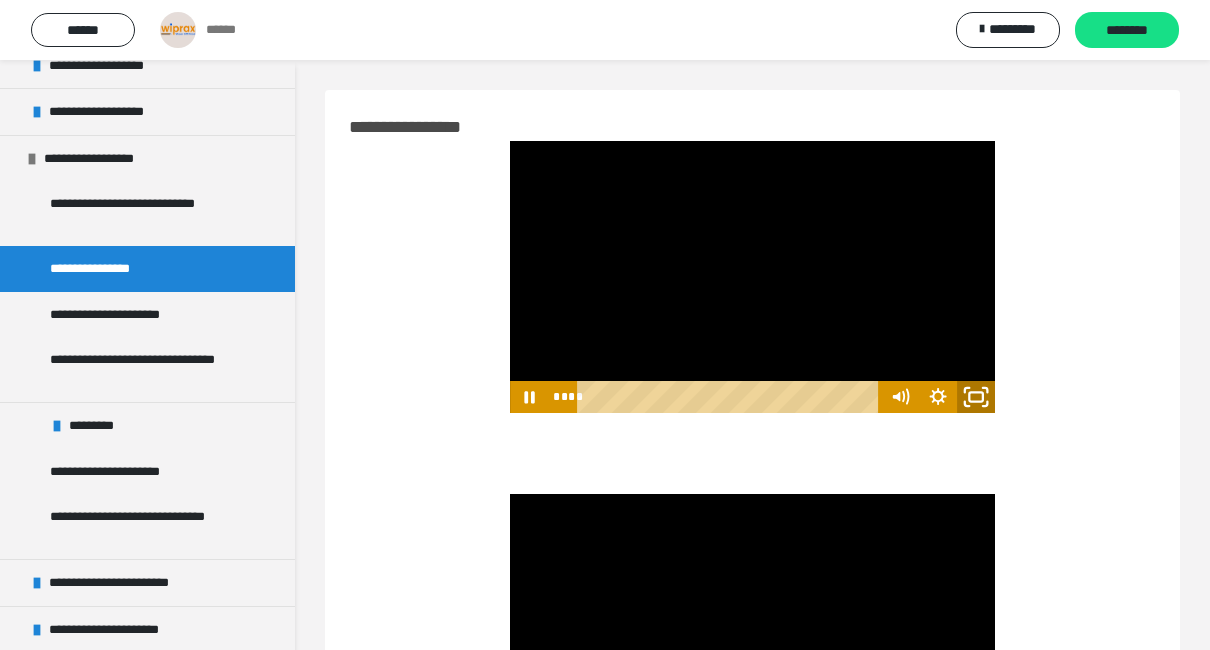 click 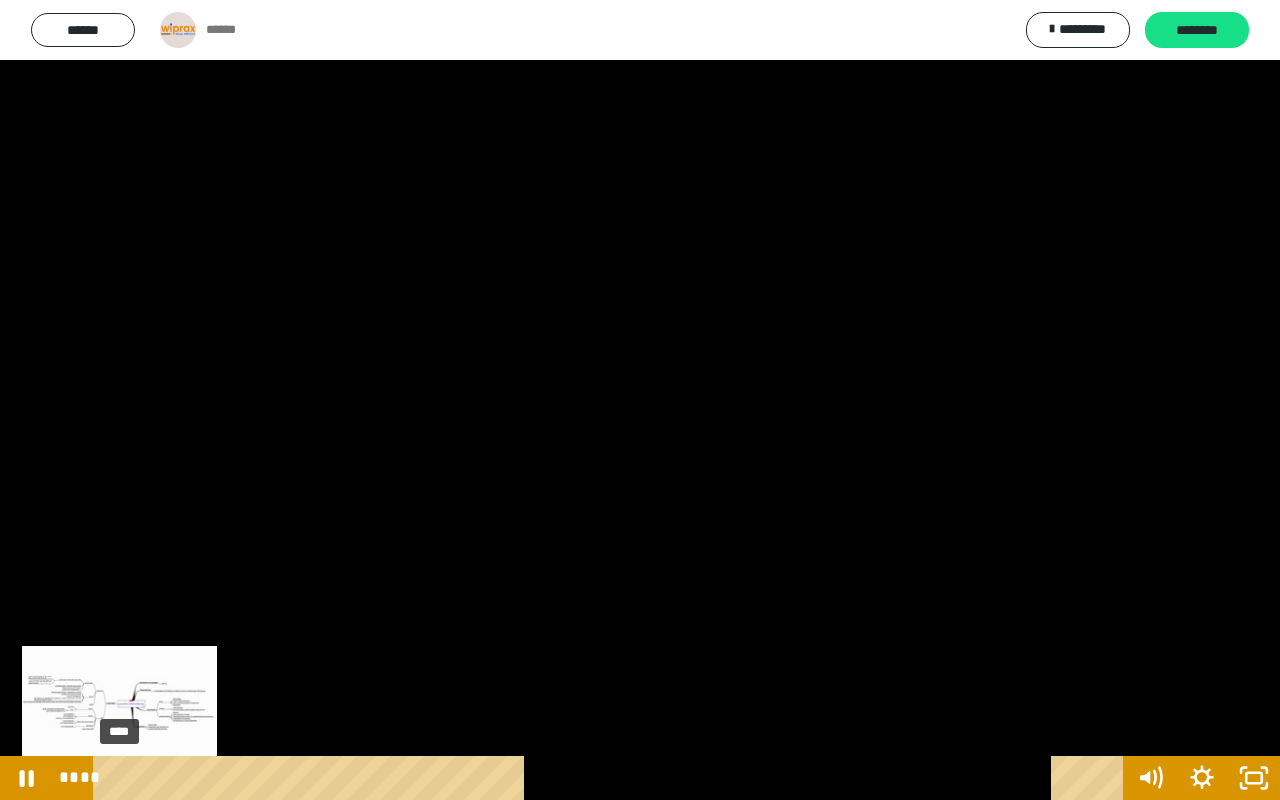 click on "****" at bounding box center (612, 778) 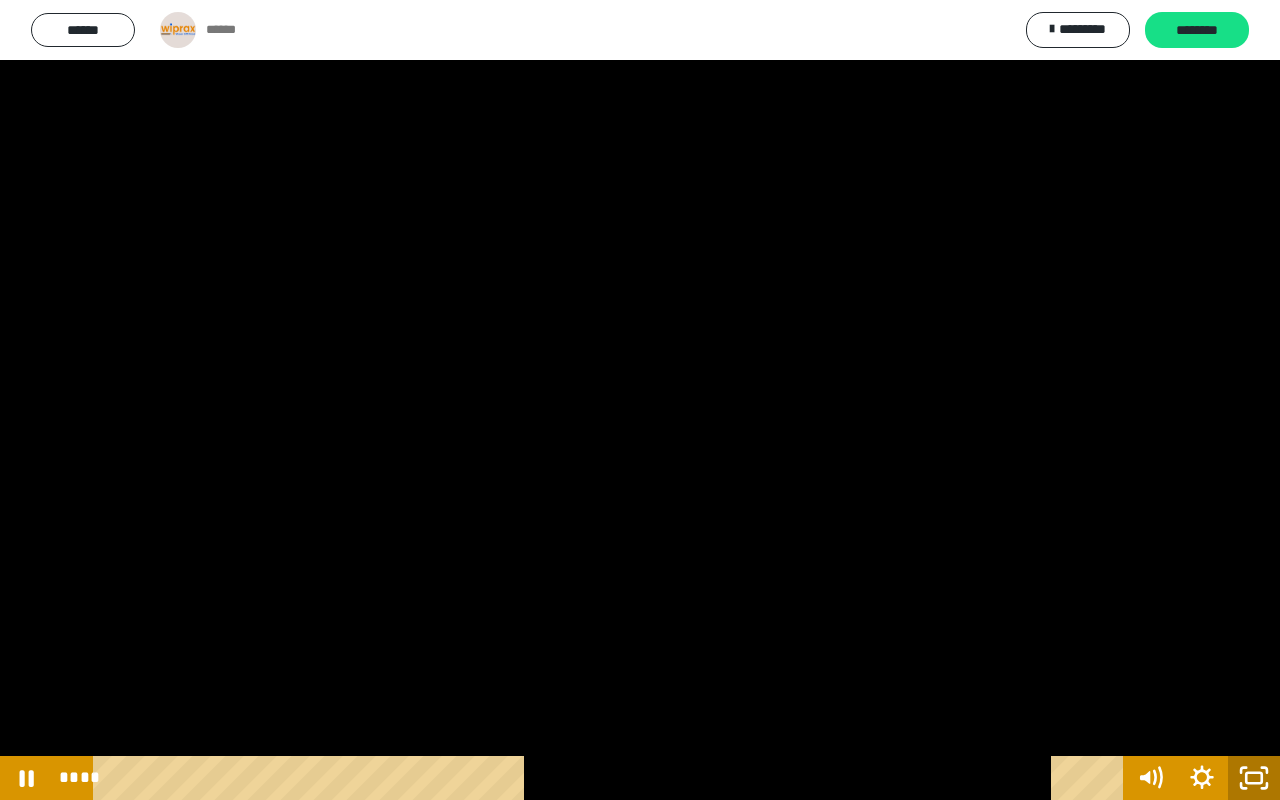 click 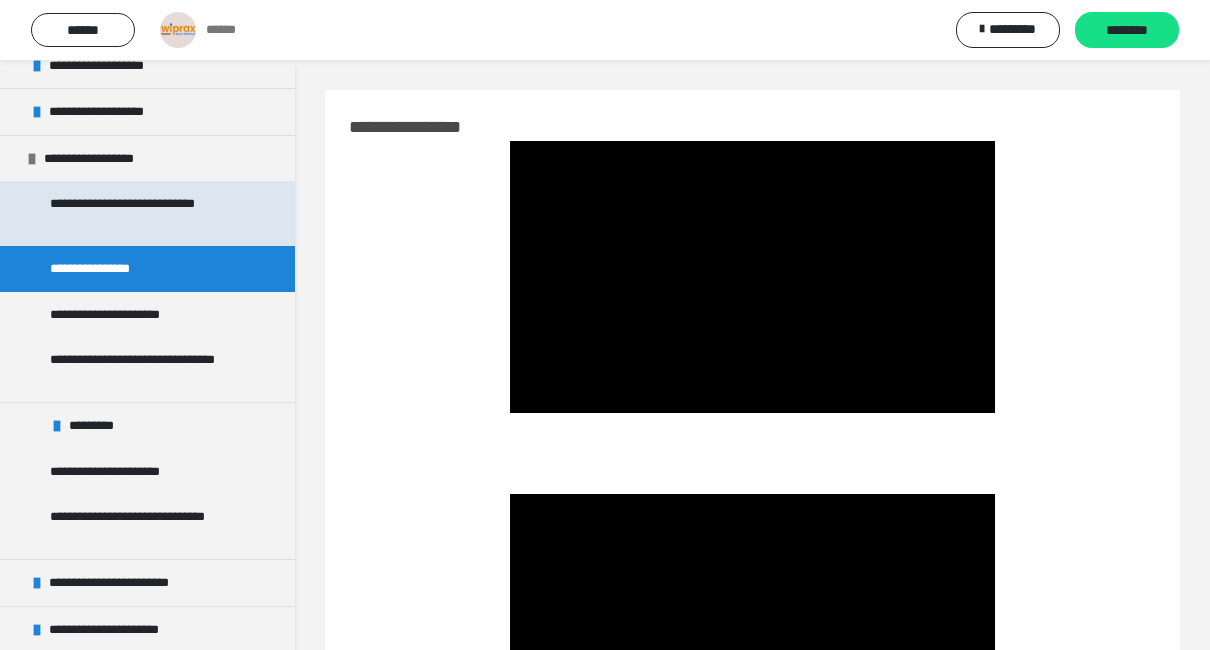 click on "**********" at bounding box center [142, 213] 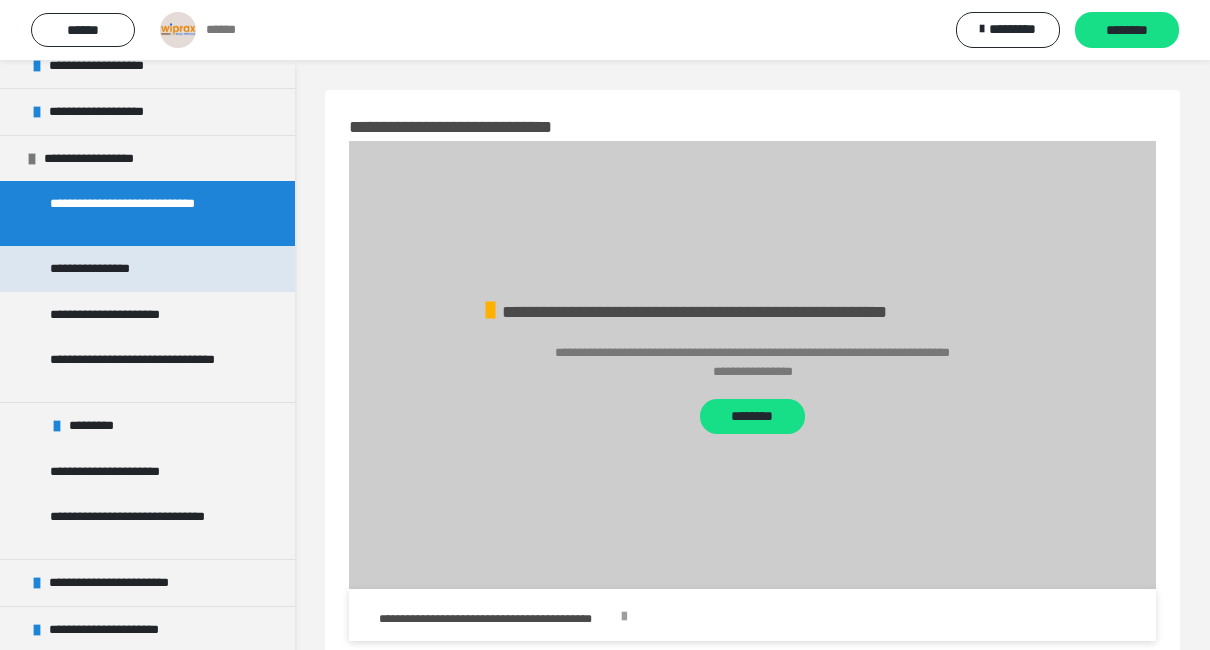 click on "**********" at bounding box center (108, 269) 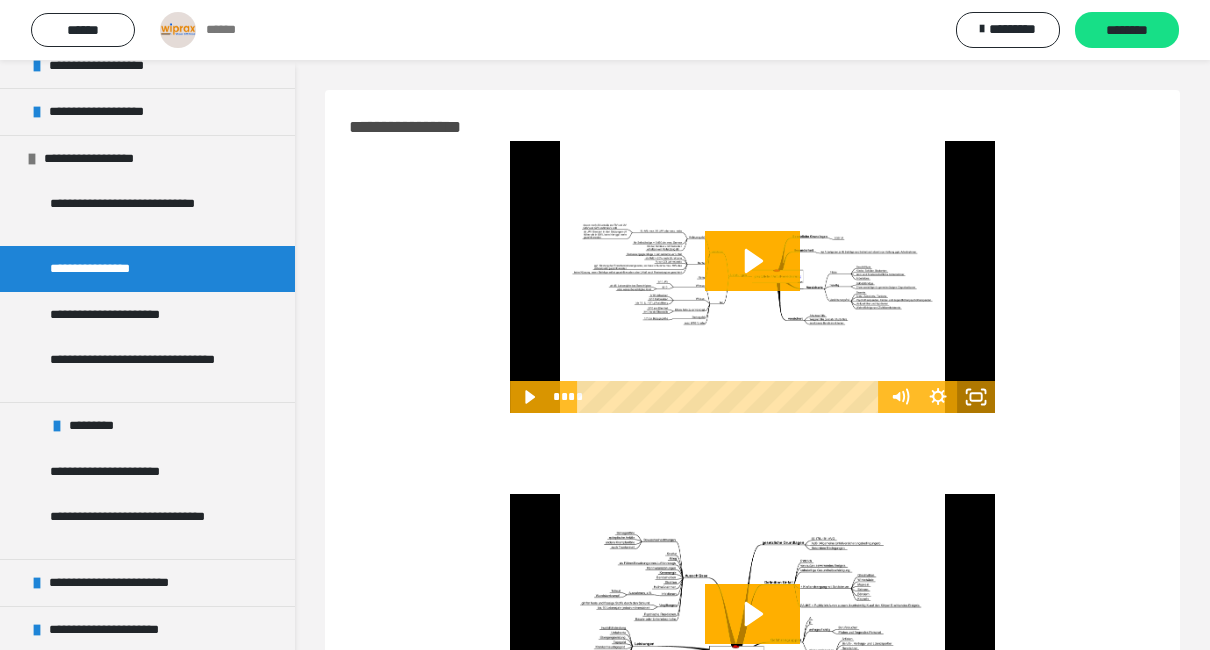click 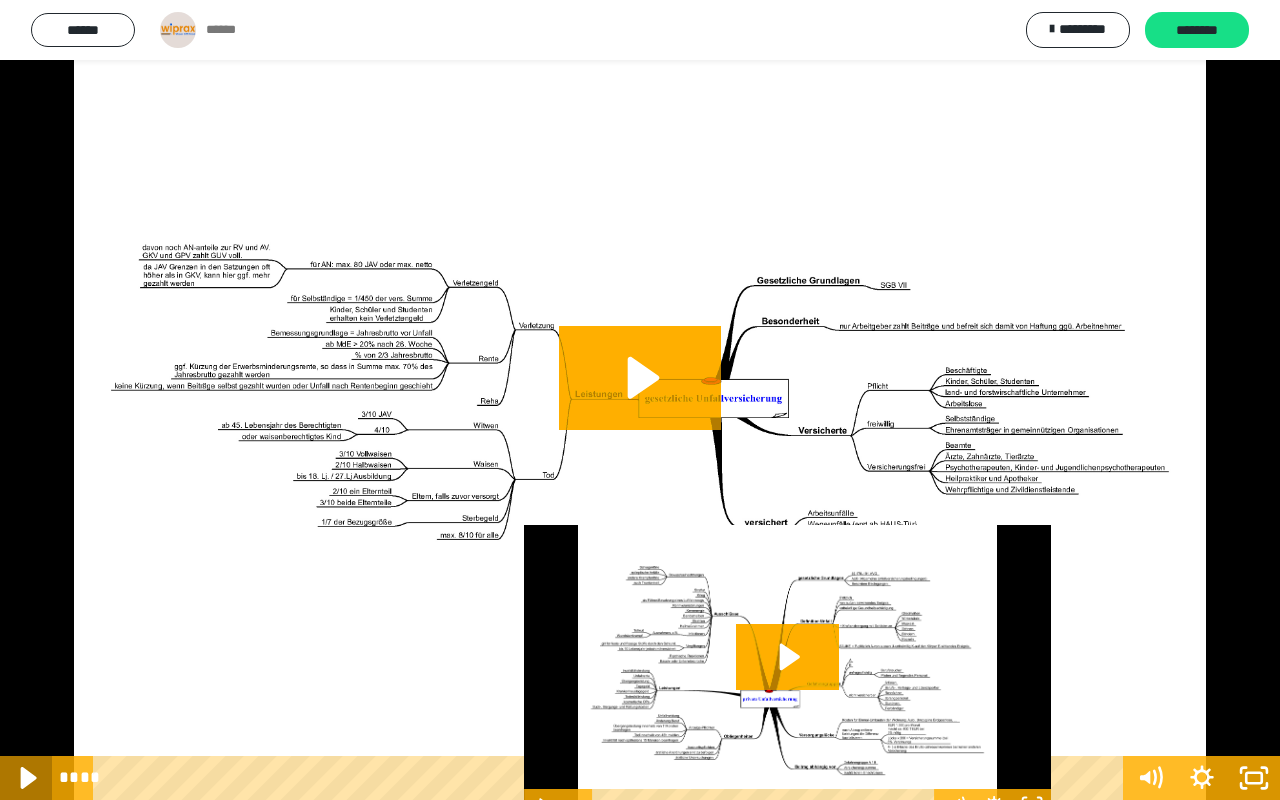 click 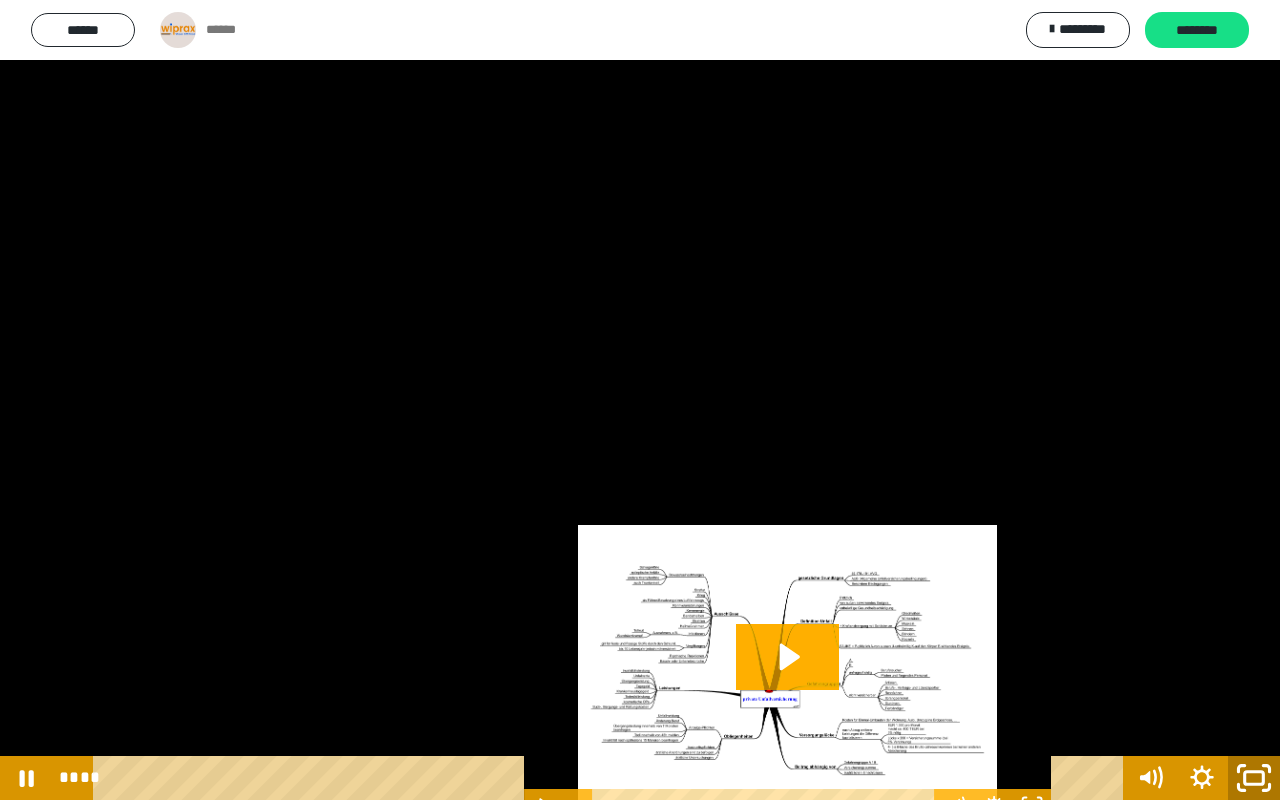 click 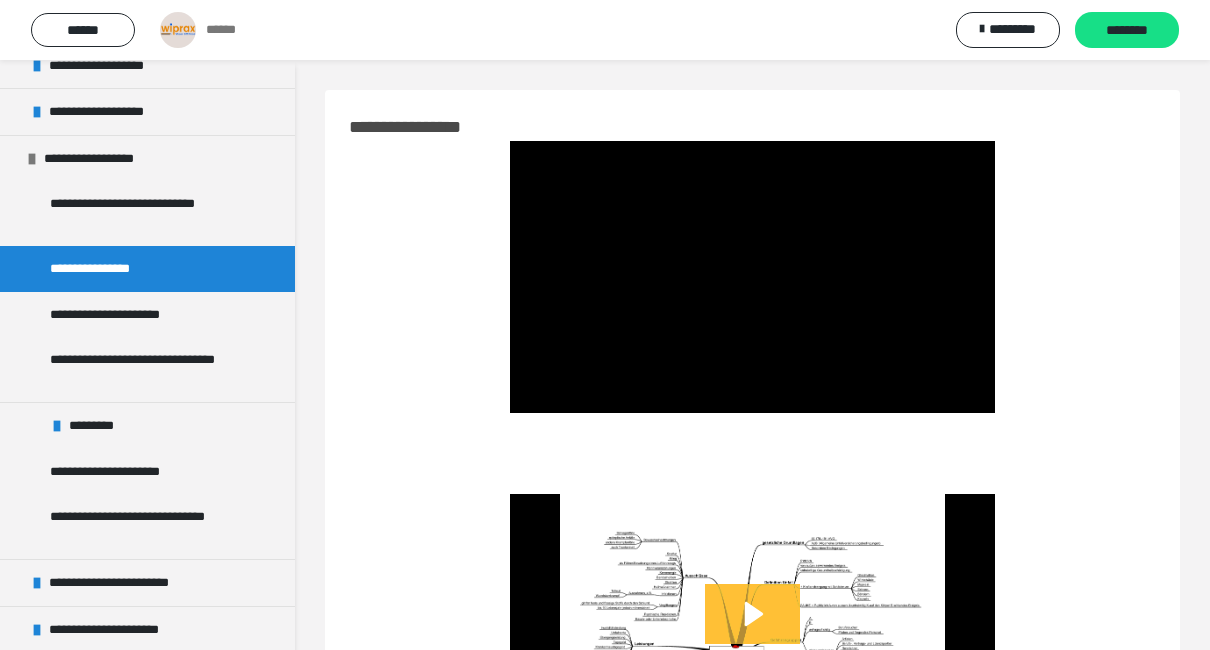 click 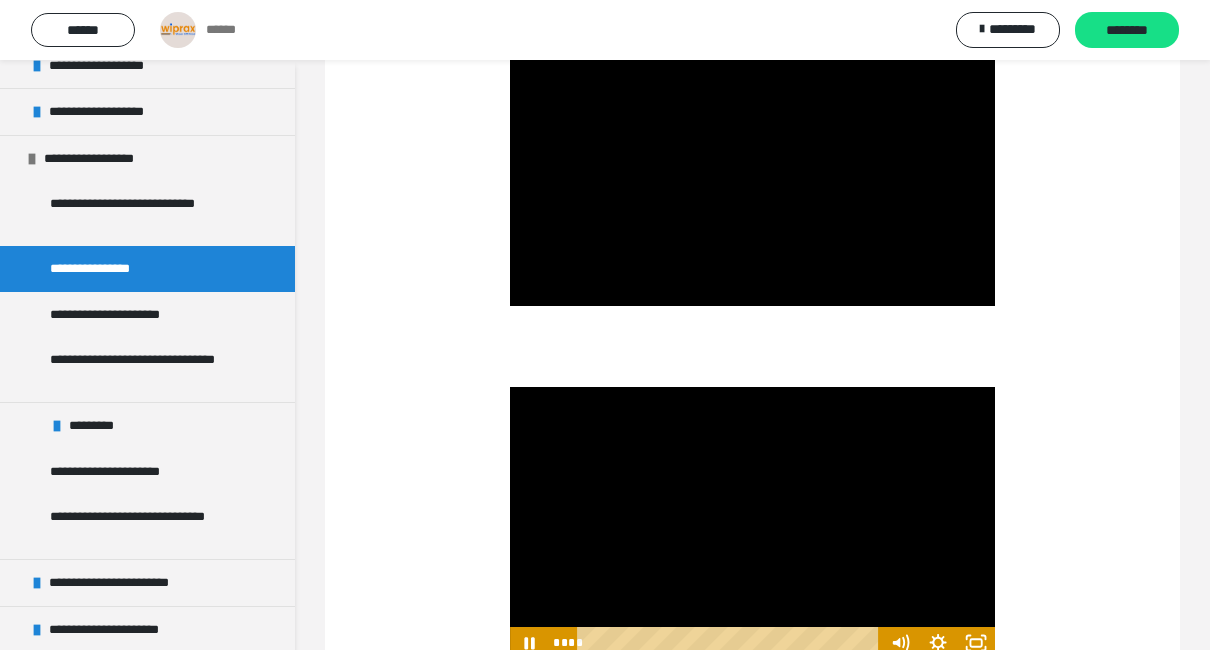 scroll, scrollTop: 170, scrollLeft: 0, axis: vertical 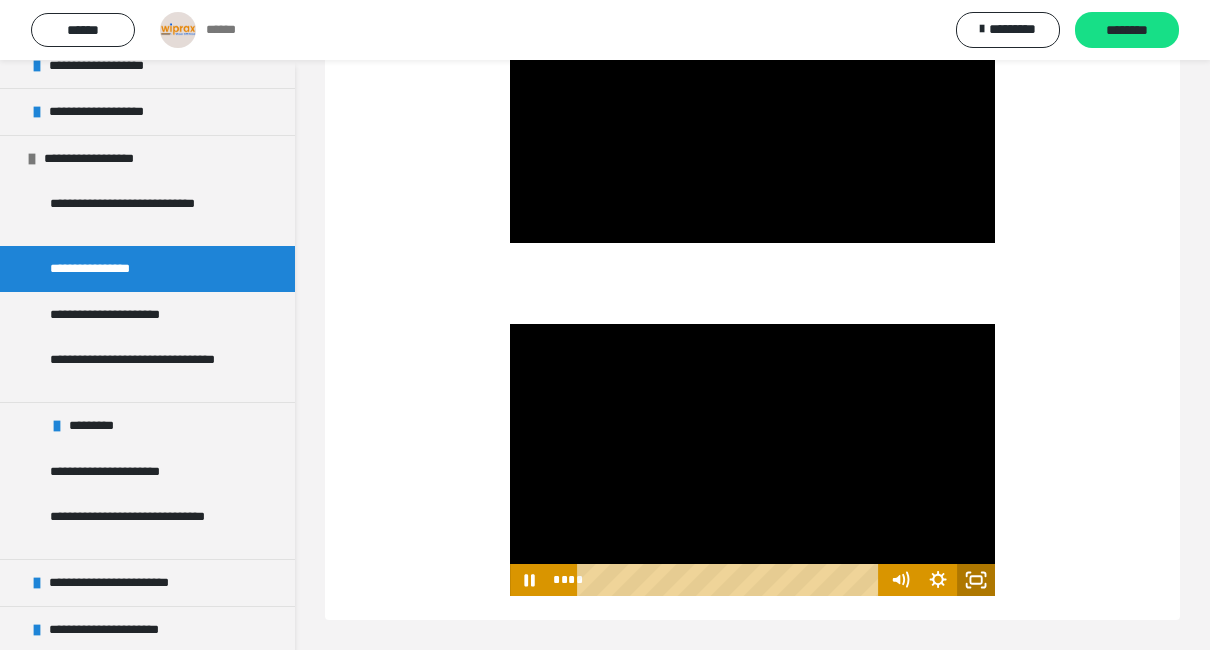 click 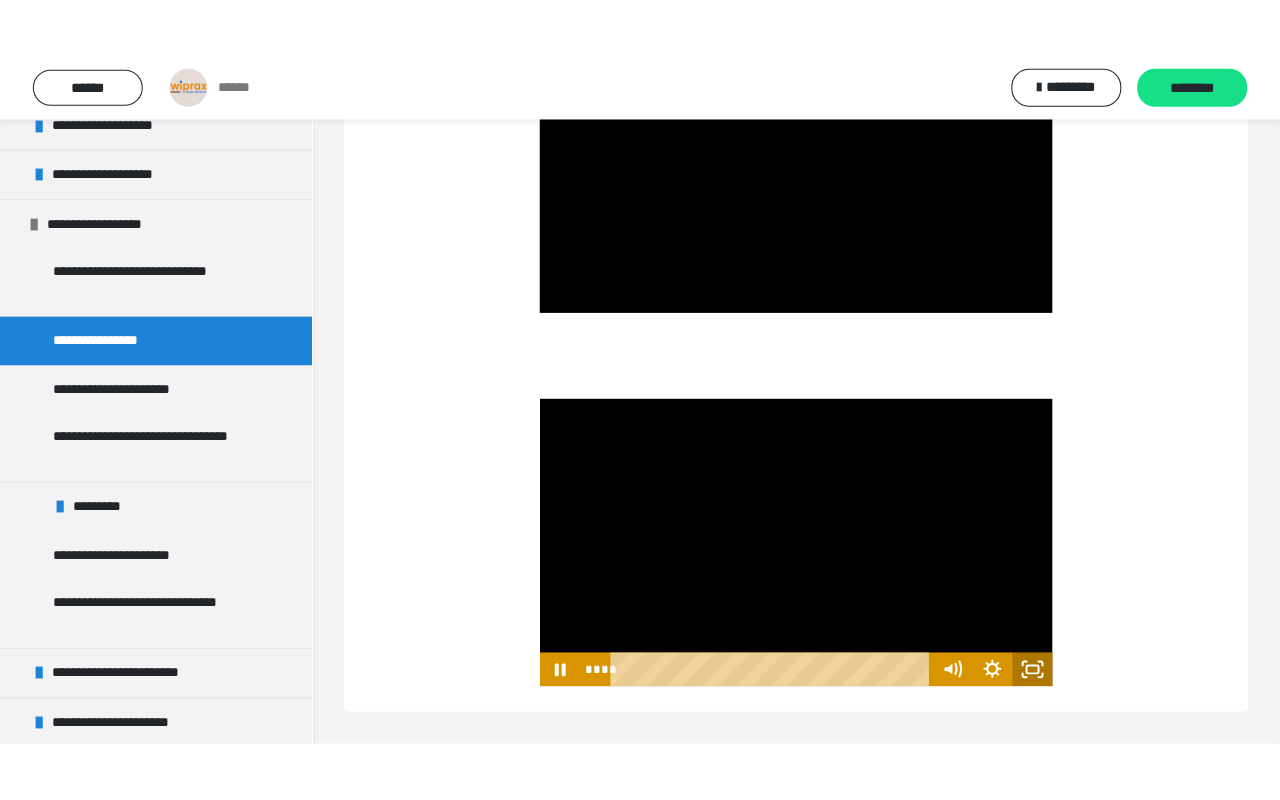 scroll, scrollTop: 74, scrollLeft: 0, axis: vertical 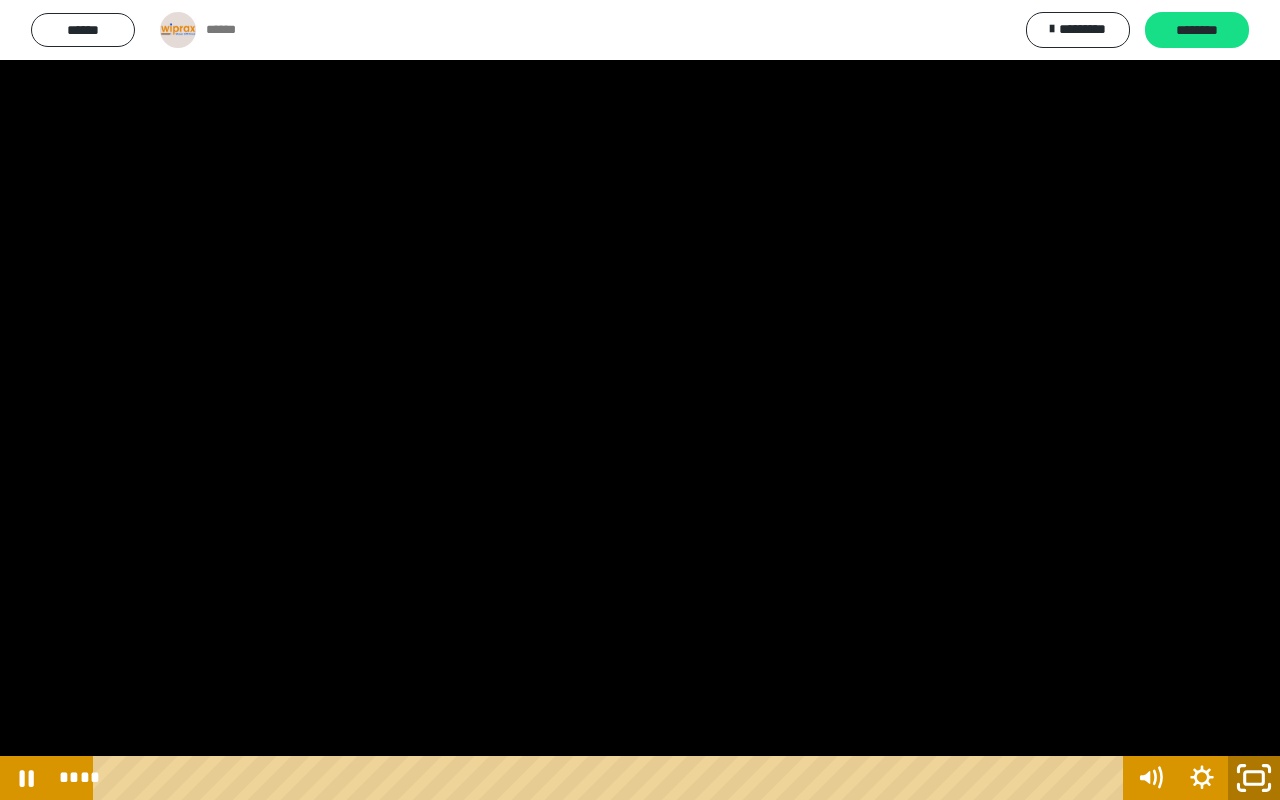 click 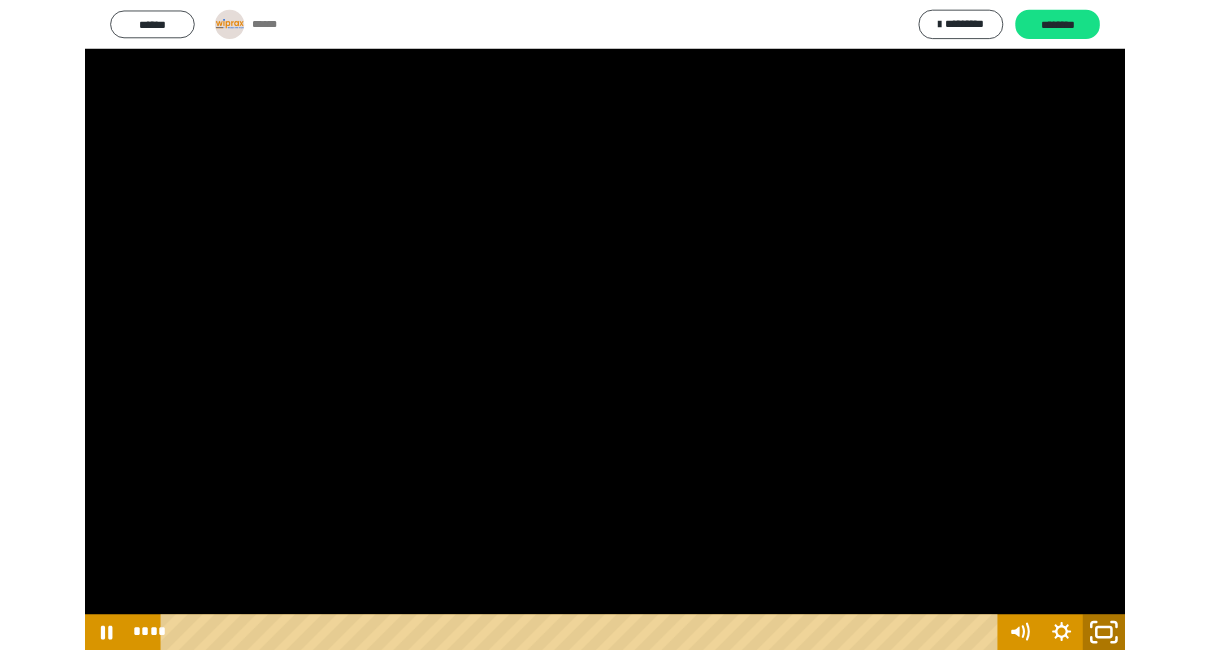 scroll, scrollTop: 65, scrollLeft: 0, axis: vertical 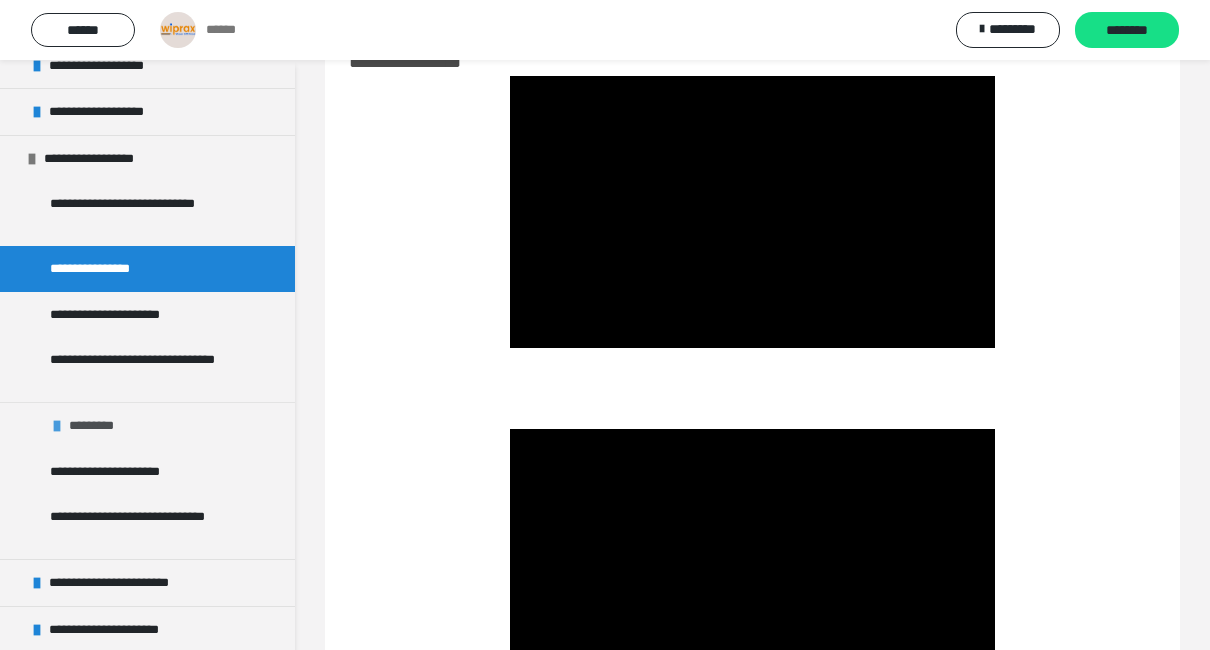 click at bounding box center (57, 426) 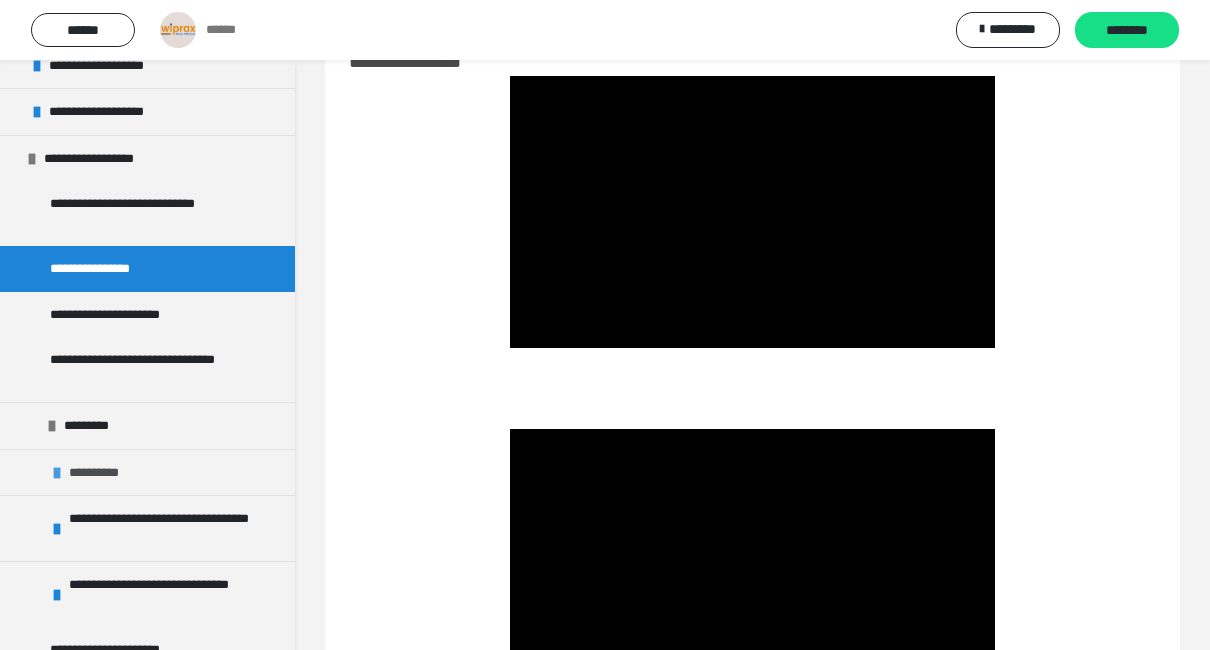 click on "**********" at bounding box center [103, 473] 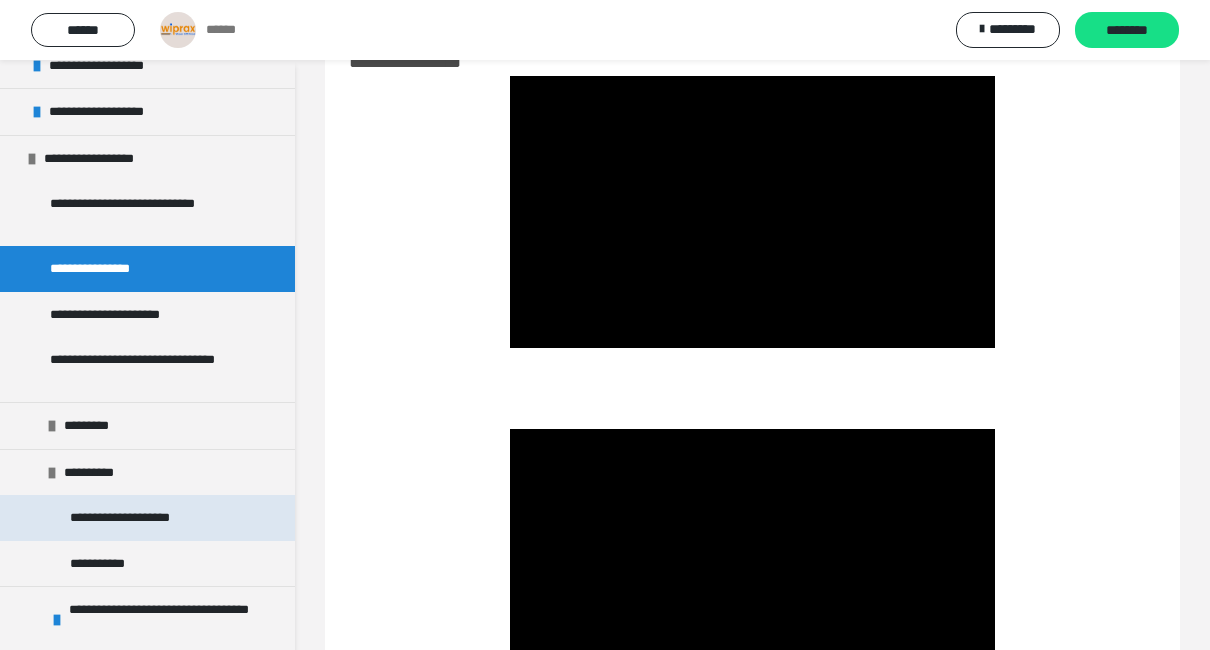 click on "**********" at bounding box center [146, 518] 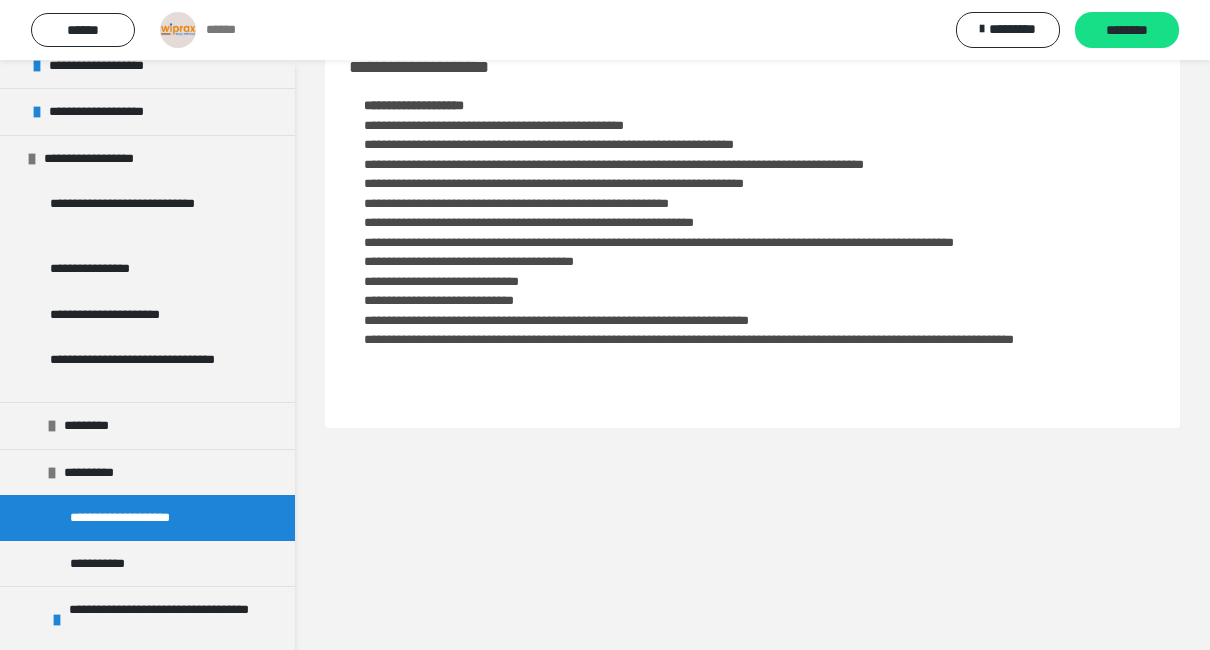 scroll, scrollTop: 0, scrollLeft: 0, axis: both 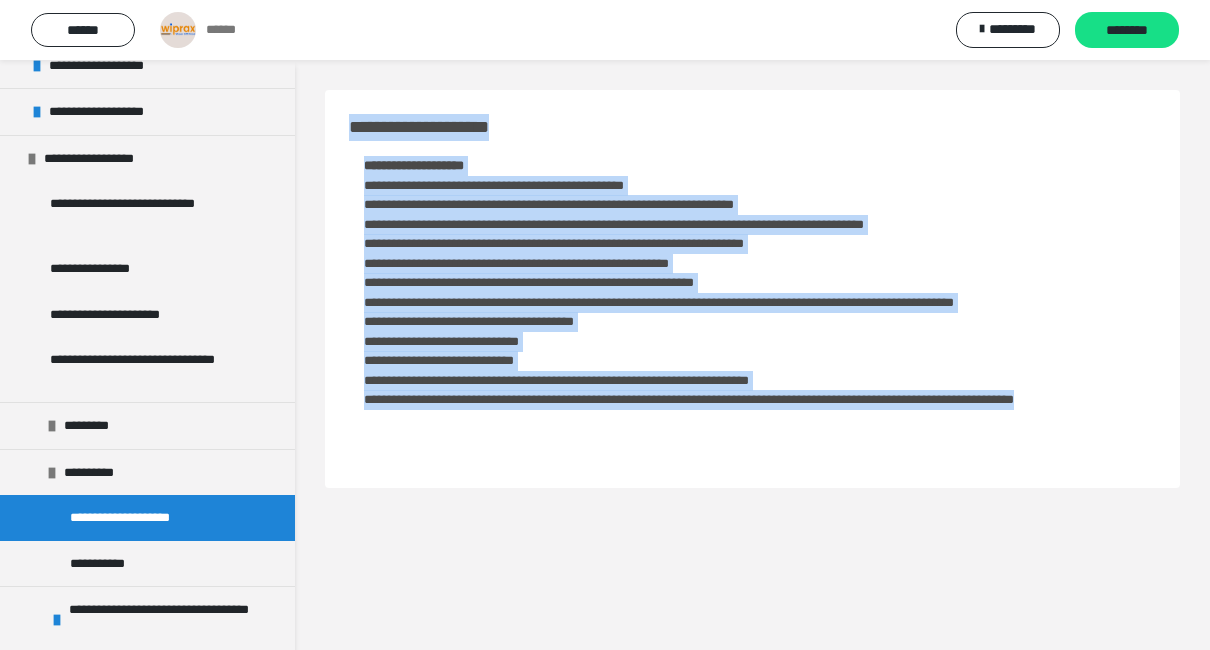 drag, startPoint x: 349, startPoint y: 132, endPoint x: 1016, endPoint y: 437, distance: 733.4262 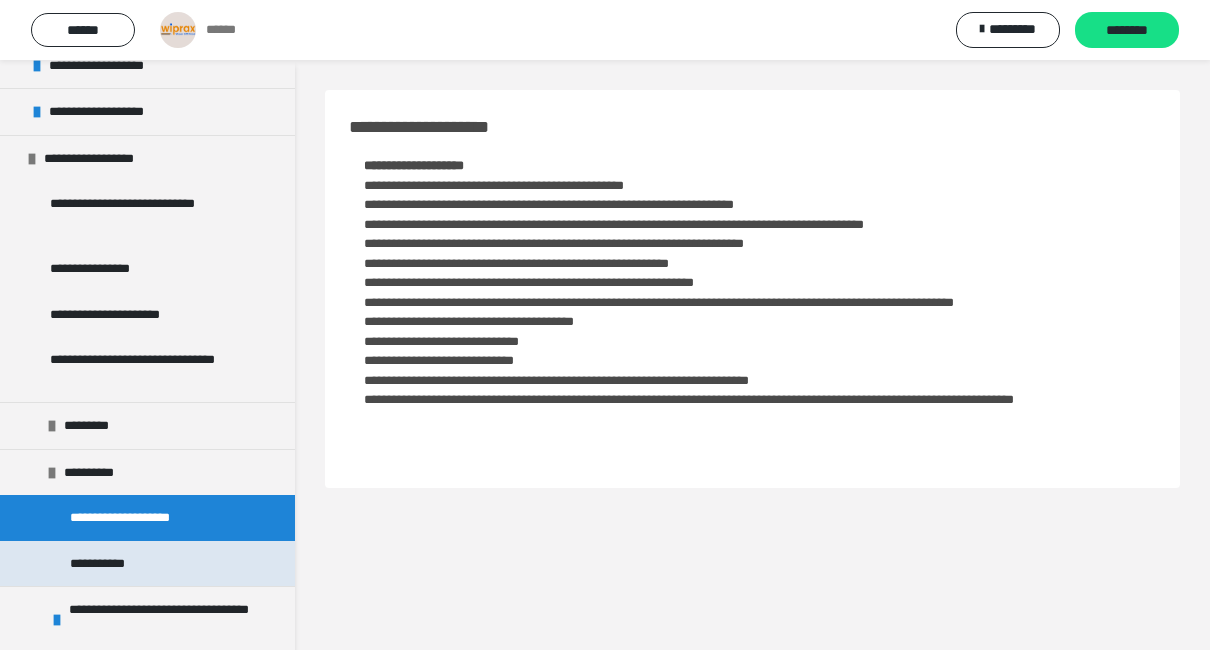 click on "**********" at bounding box center (110, 564) 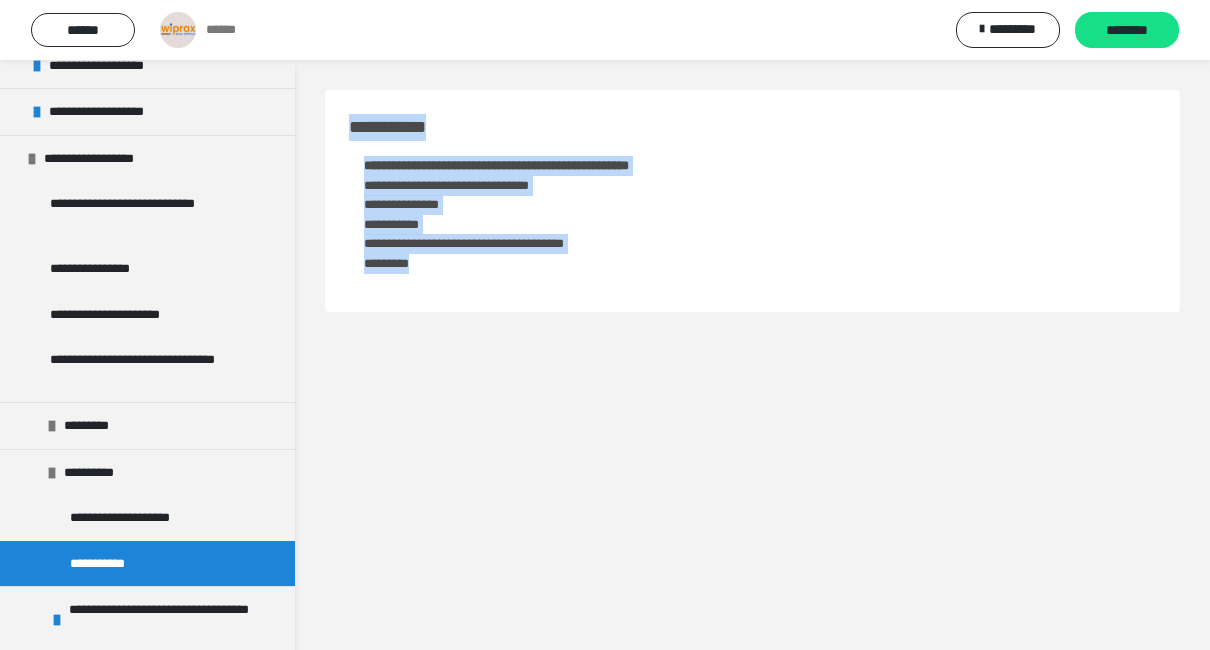 drag, startPoint x: 346, startPoint y: 125, endPoint x: 695, endPoint y: 260, distance: 374.20047 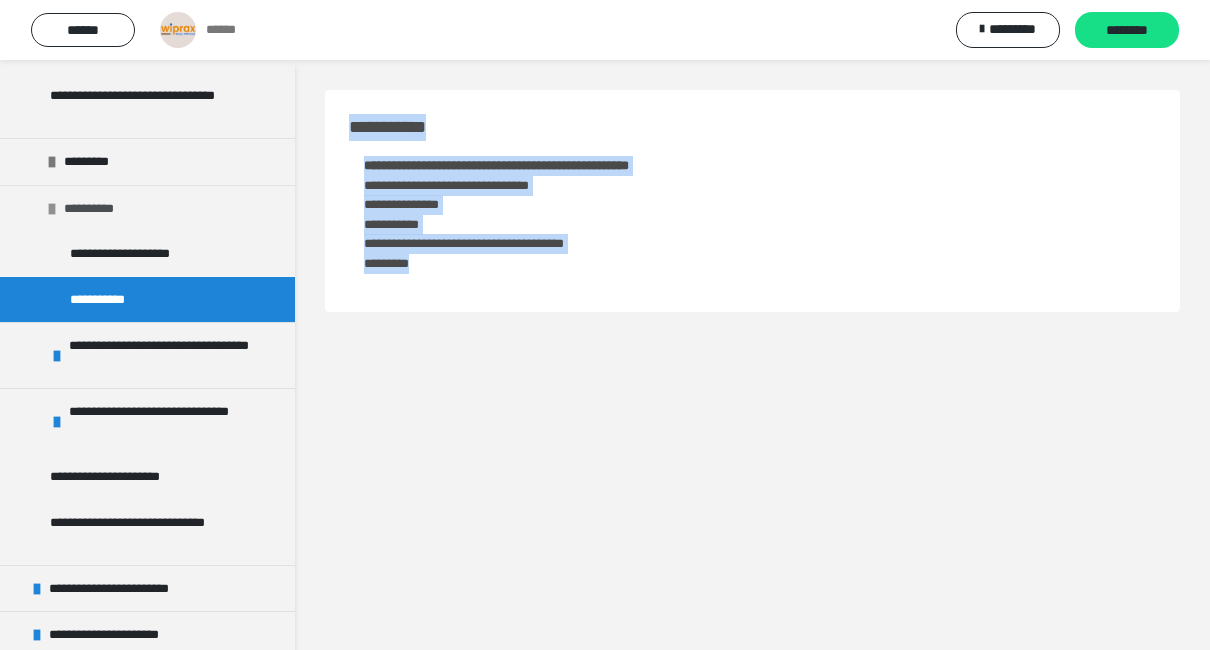 scroll, scrollTop: 1072, scrollLeft: 0, axis: vertical 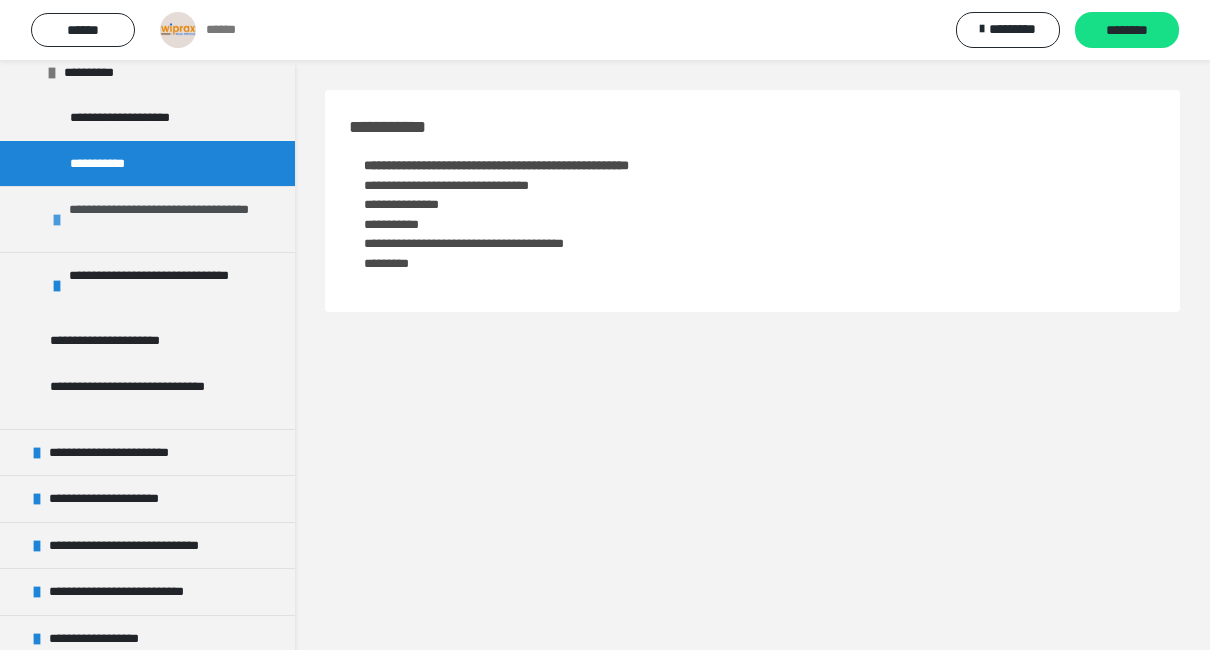 click on "**********" at bounding box center [169, 219] 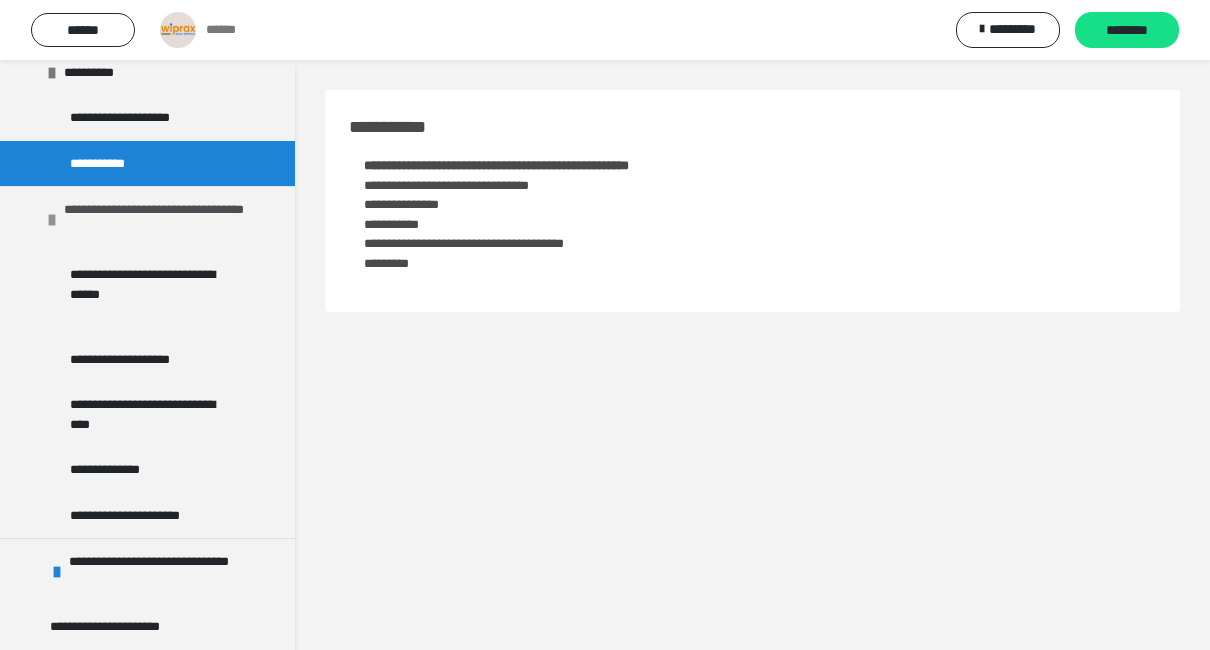 click on "**********" at bounding box center (164, 219) 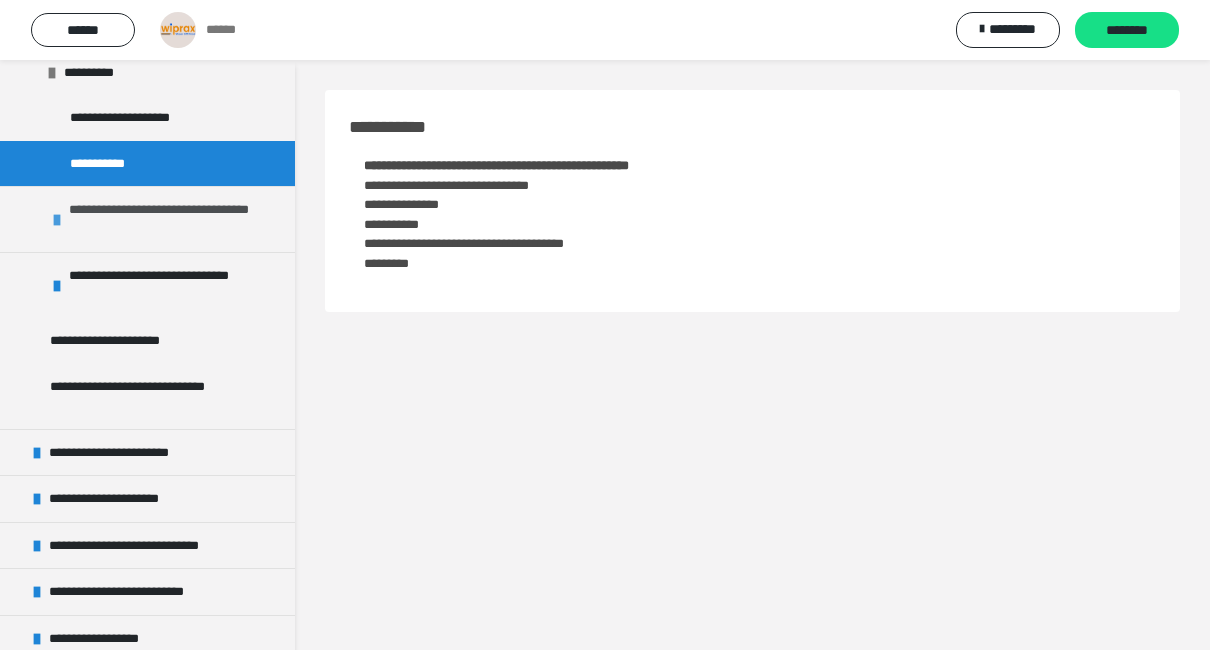 click on "**********" at bounding box center [169, 219] 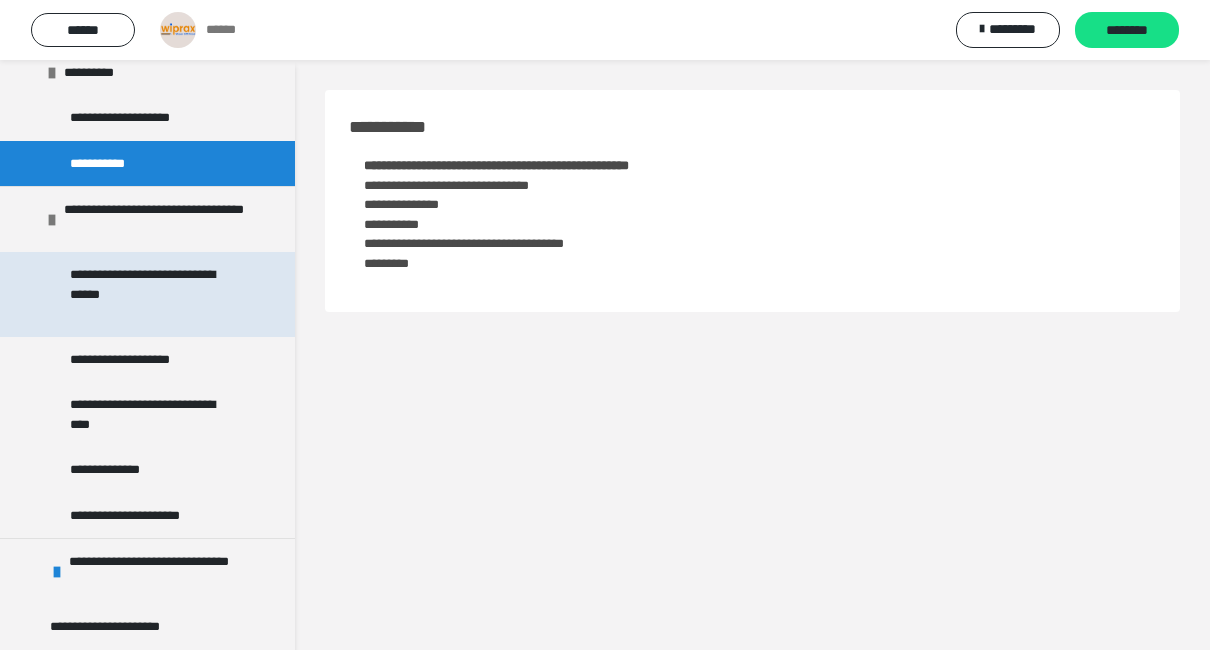 click on "**********" at bounding box center (152, 294) 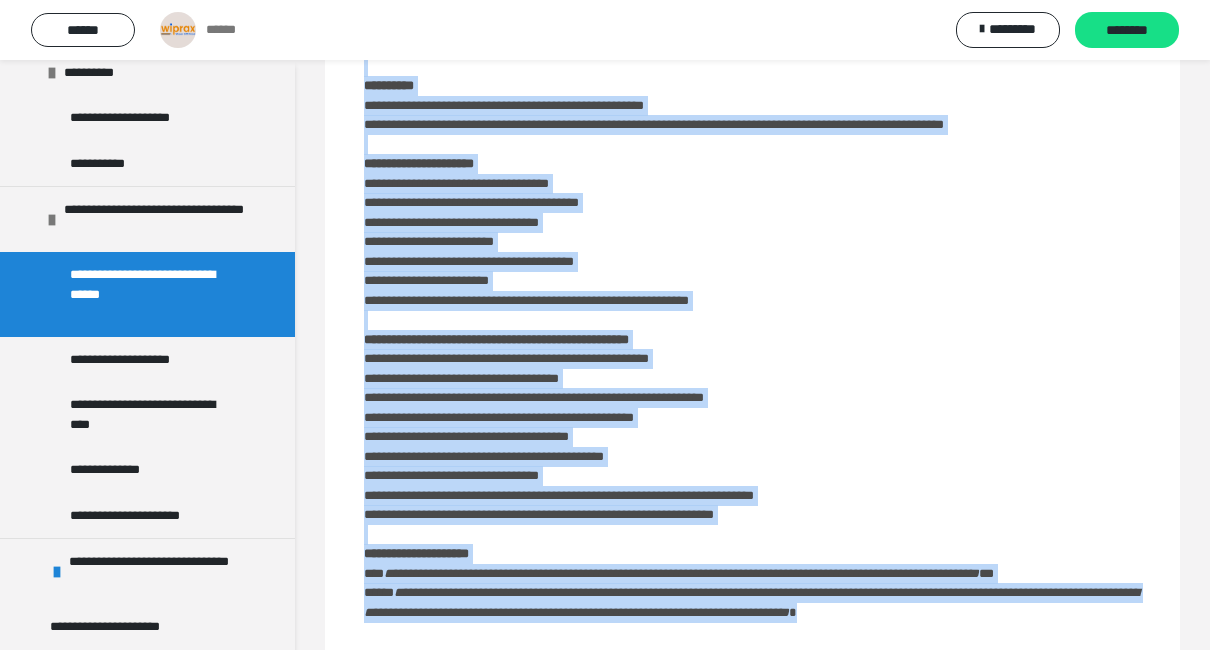 scroll, scrollTop: 472, scrollLeft: 0, axis: vertical 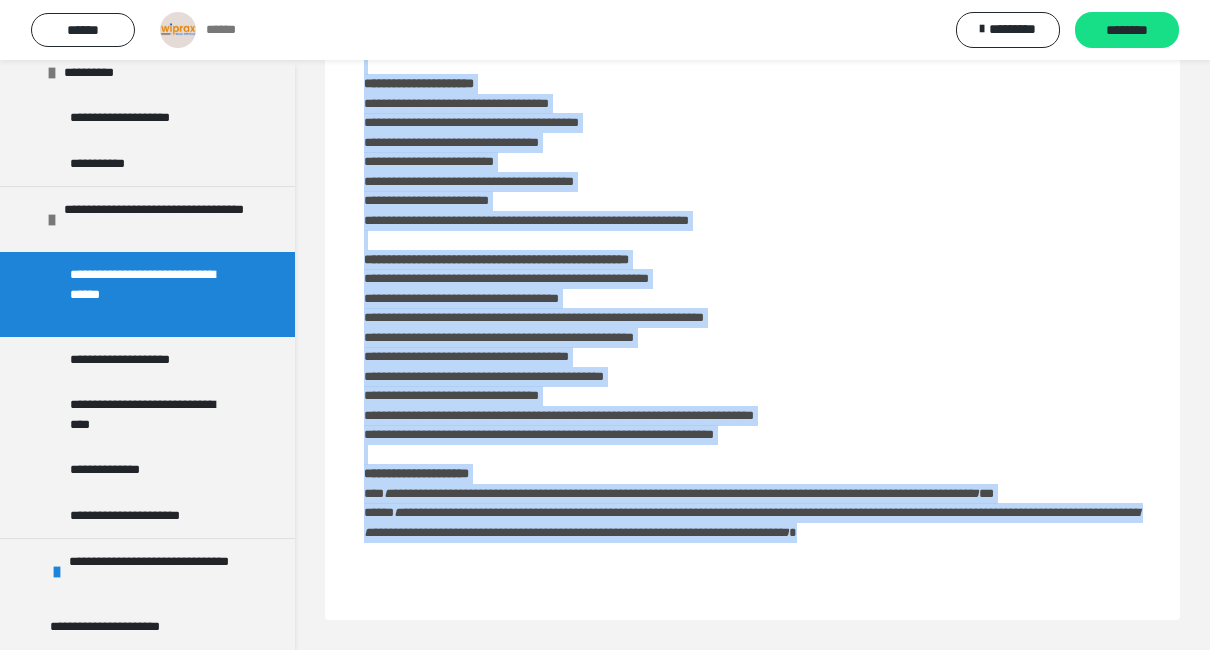 drag, startPoint x: 341, startPoint y: 124, endPoint x: 1098, endPoint y: 632, distance: 911.654 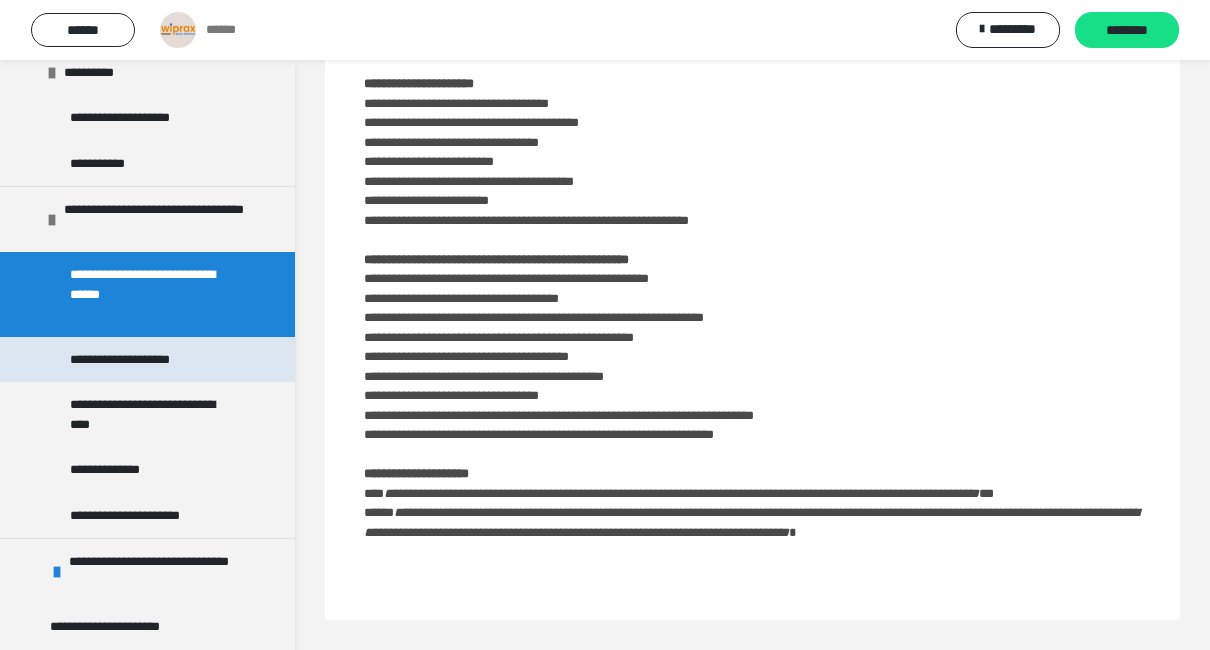 click on "**********" at bounding box center (139, 360) 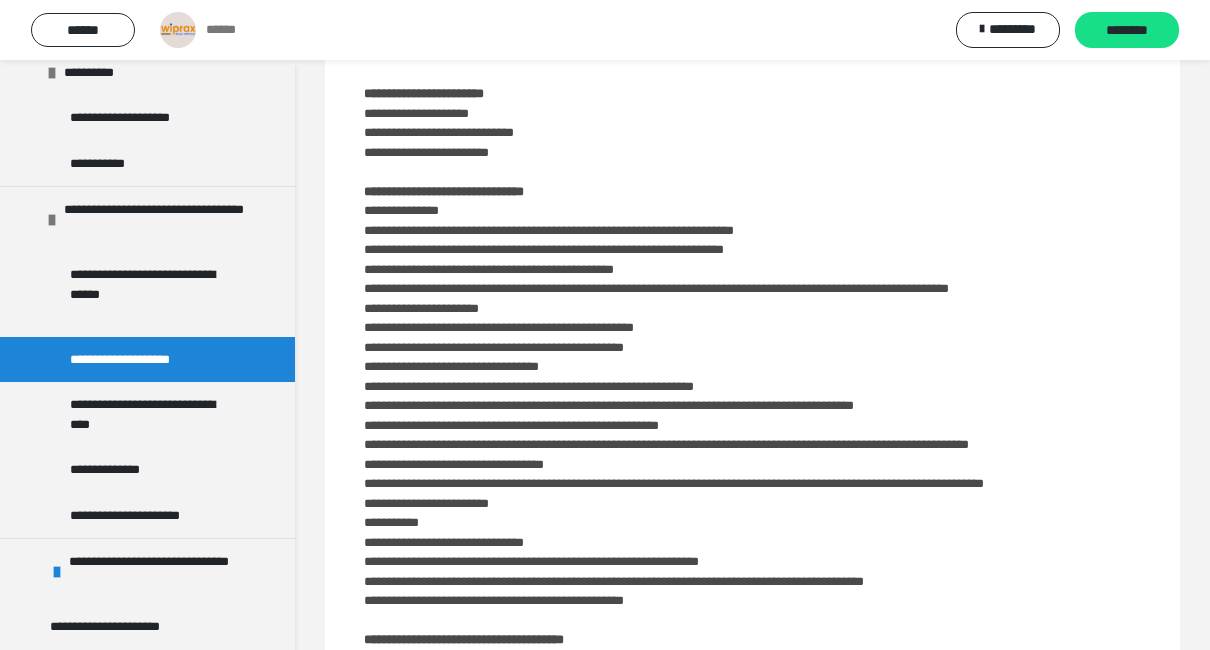 scroll, scrollTop: 0, scrollLeft: 0, axis: both 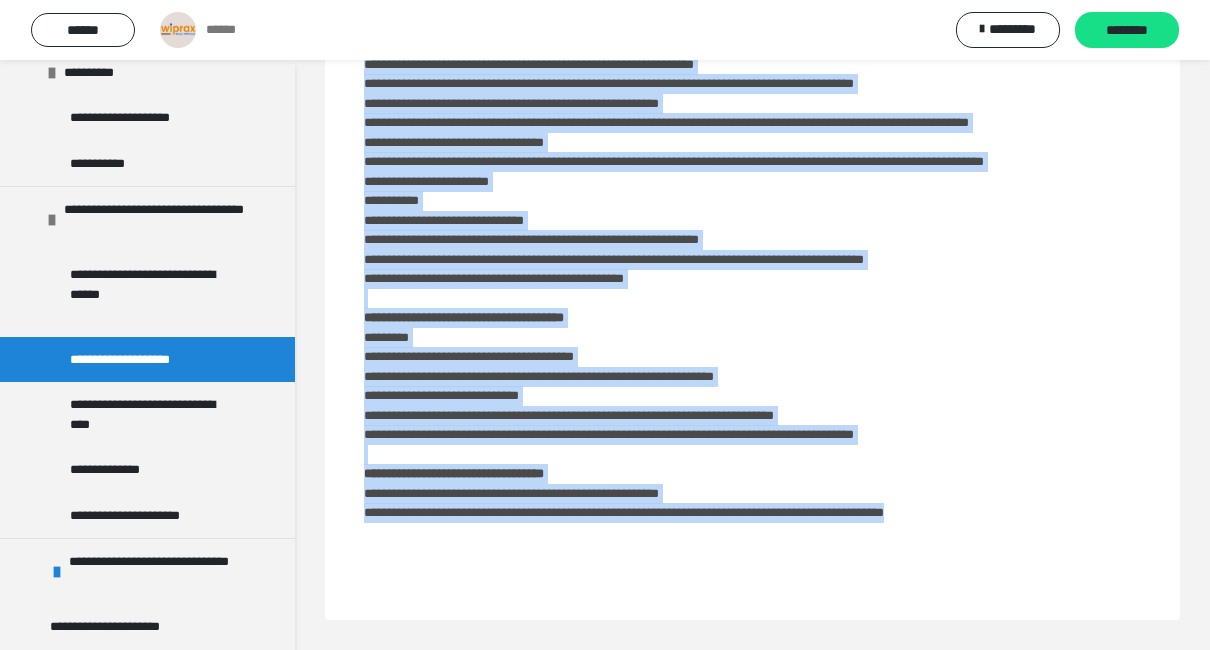 drag, startPoint x: 348, startPoint y: 124, endPoint x: 1228, endPoint y: 693, distance: 1047.9318 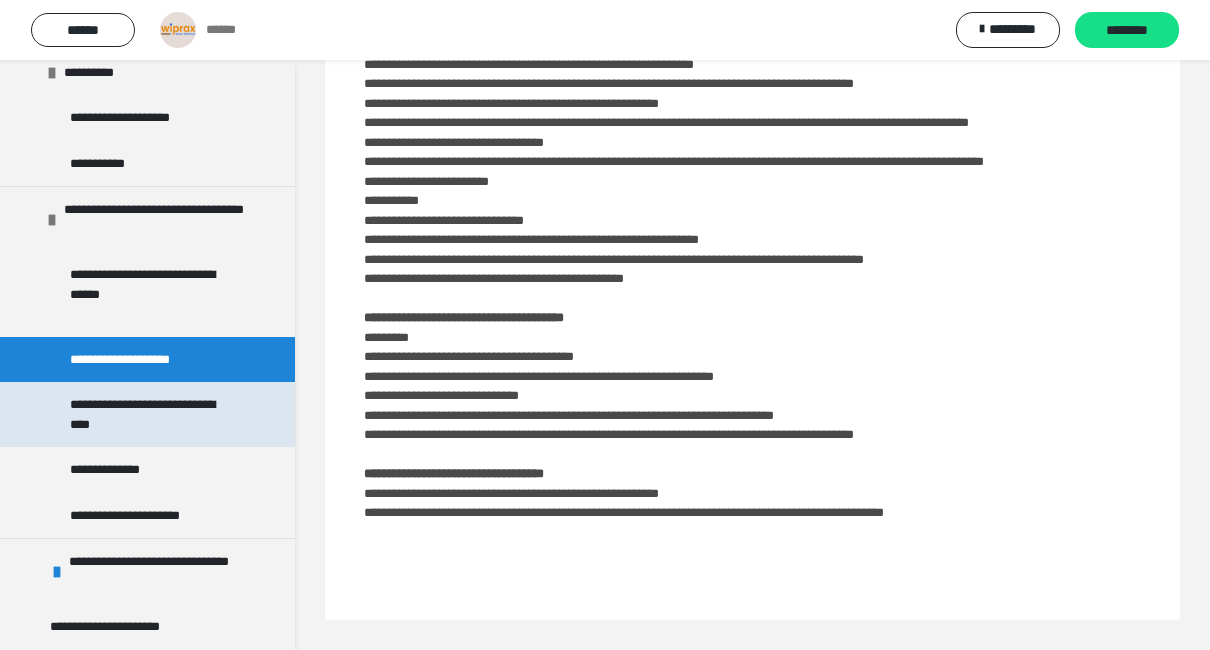 click on "**********" at bounding box center (152, 414) 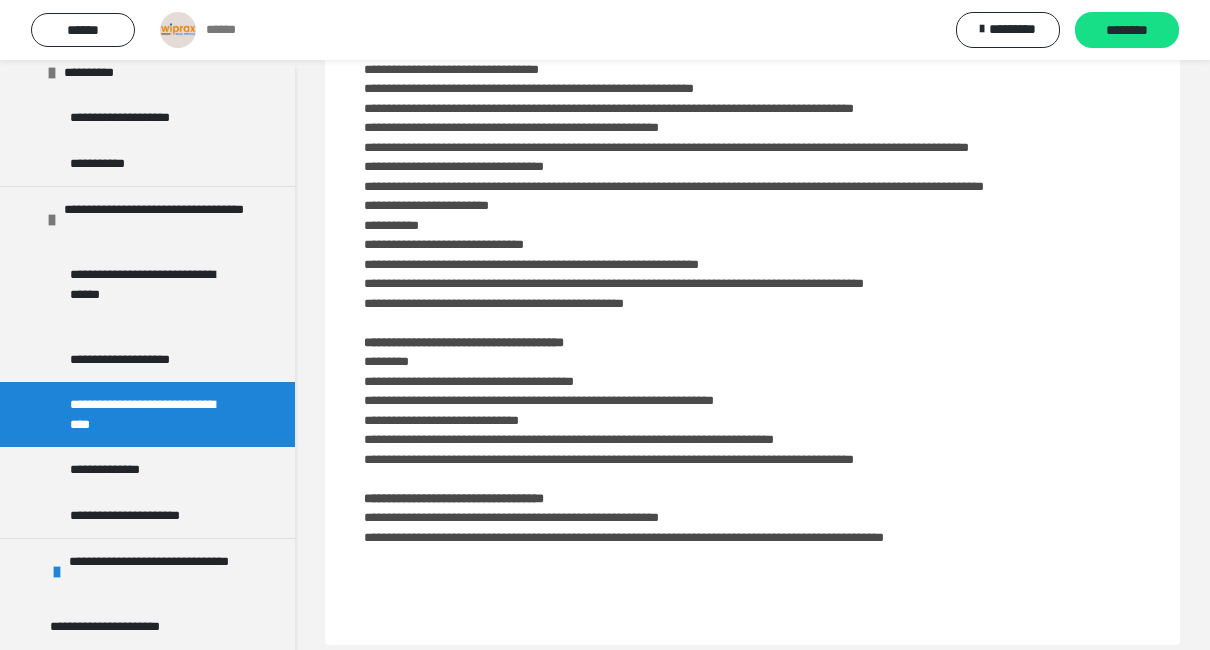 scroll, scrollTop: 60, scrollLeft: 0, axis: vertical 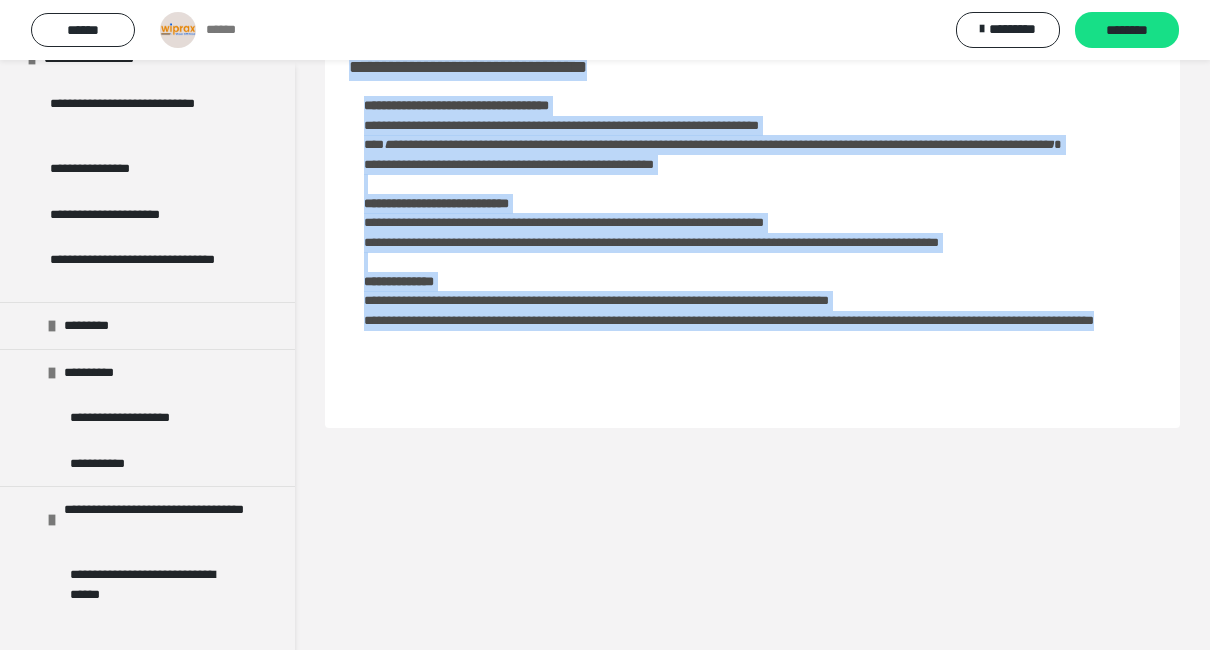 drag, startPoint x: 335, startPoint y: 73, endPoint x: 1109, endPoint y: 384, distance: 834.1445 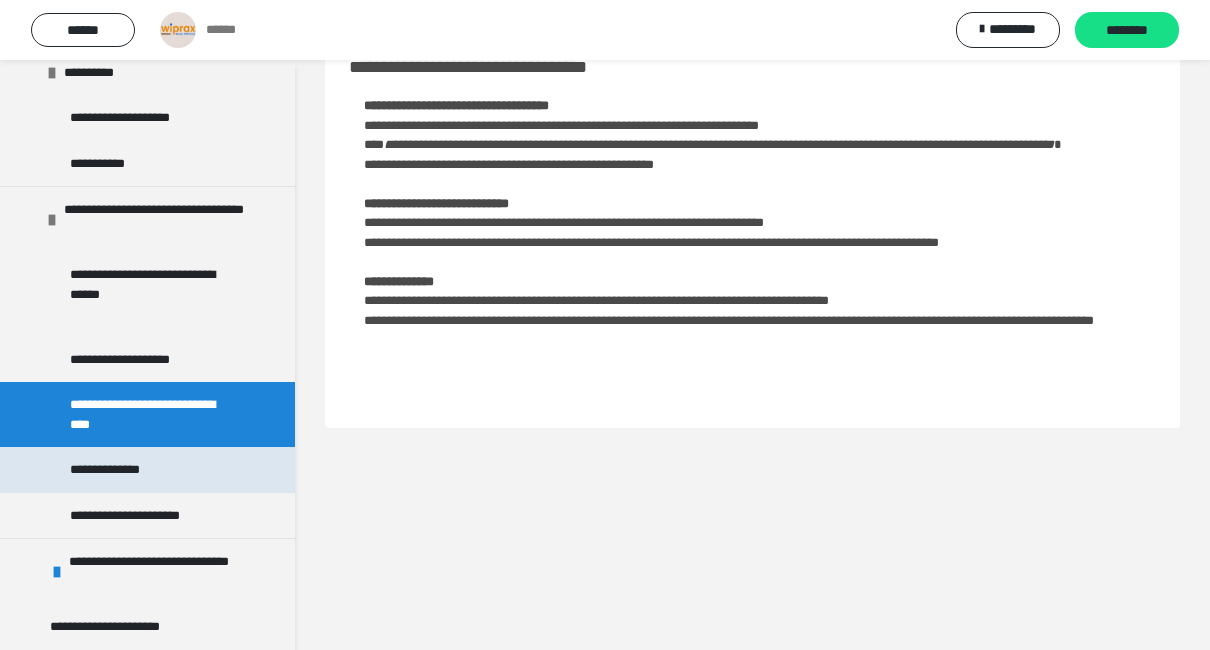 click on "**********" at bounding box center [119, 470] 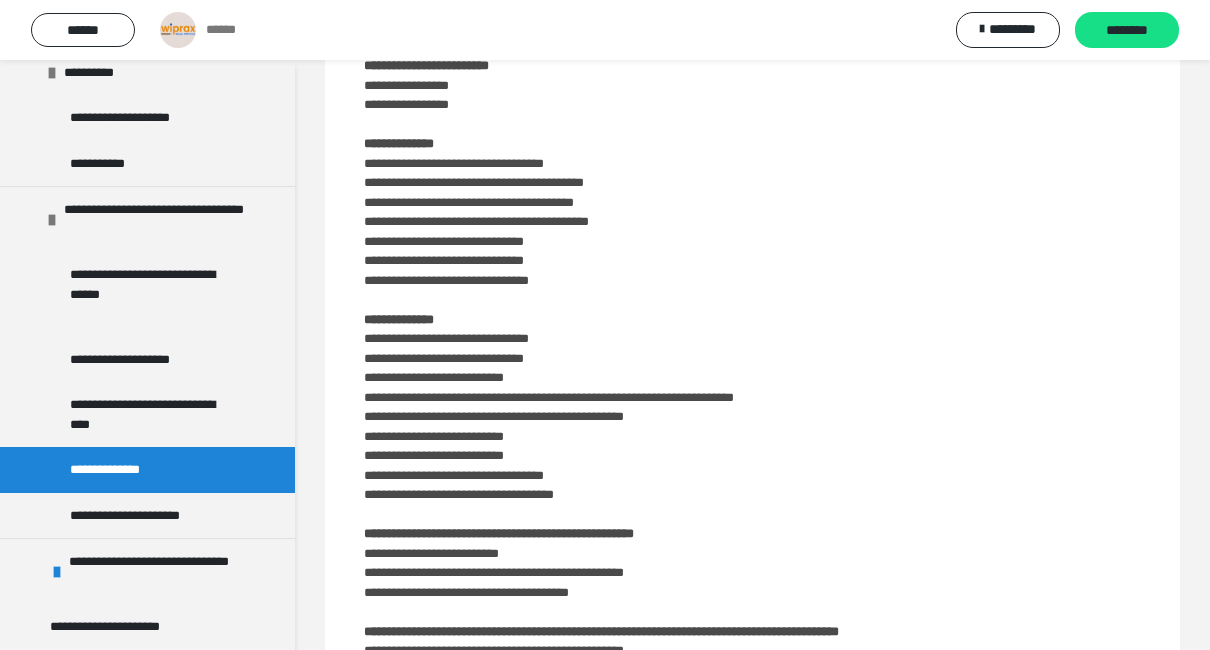 scroll, scrollTop: 0, scrollLeft: 0, axis: both 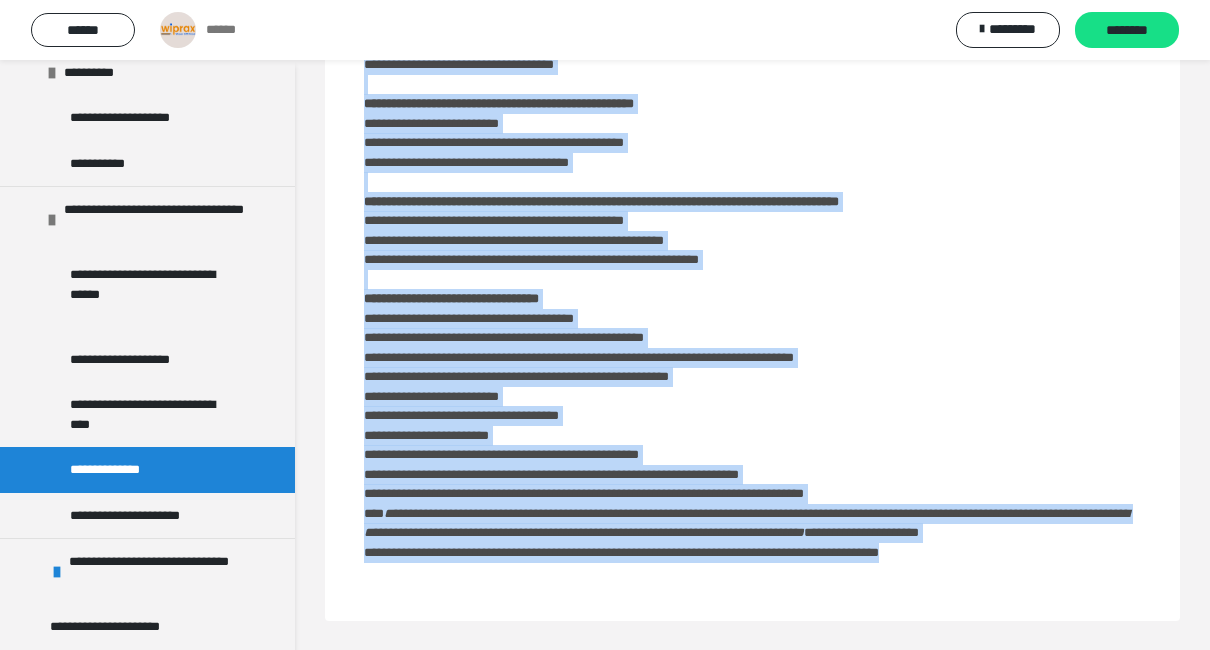 drag, startPoint x: 352, startPoint y: 124, endPoint x: 1117, endPoint y: 648, distance: 927.2546 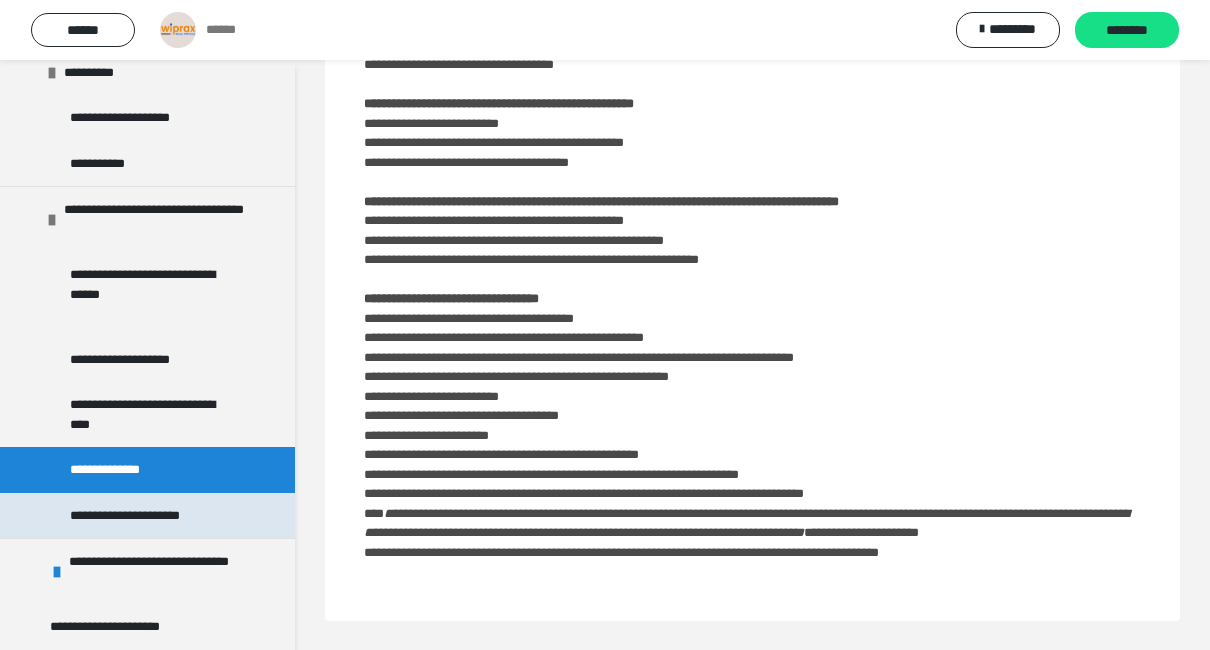 click on "**********" at bounding box center (149, 516) 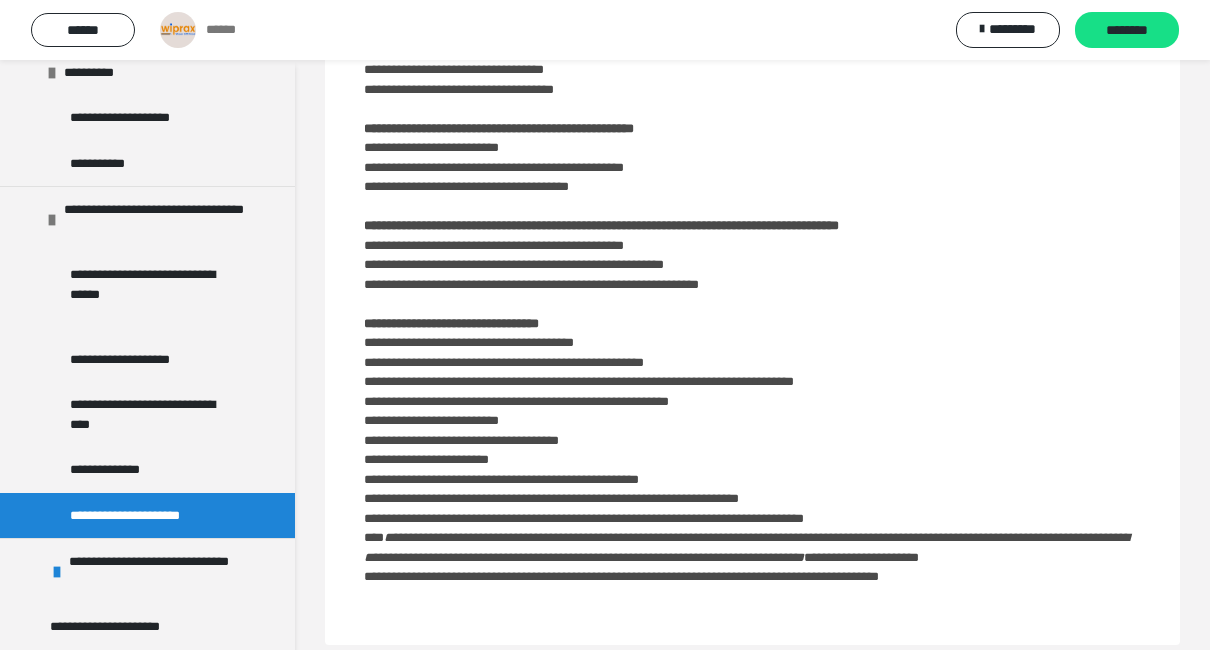 click on "**********" at bounding box center [149, 516] 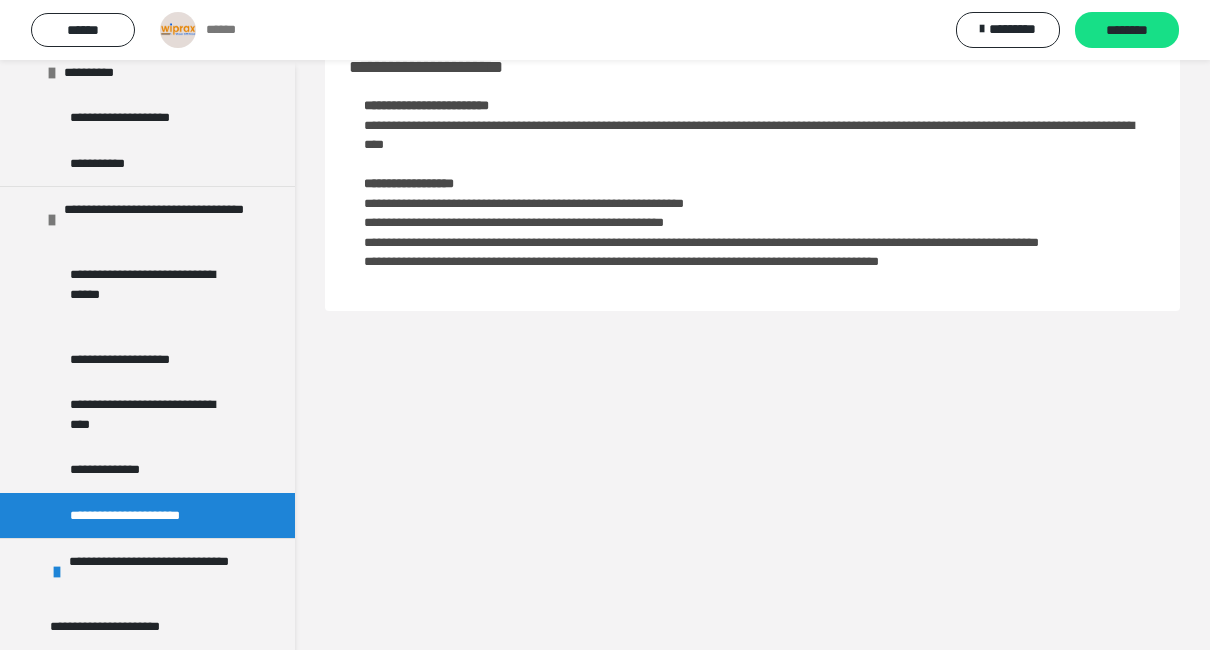 scroll, scrollTop: 60, scrollLeft: 0, axis: vertical 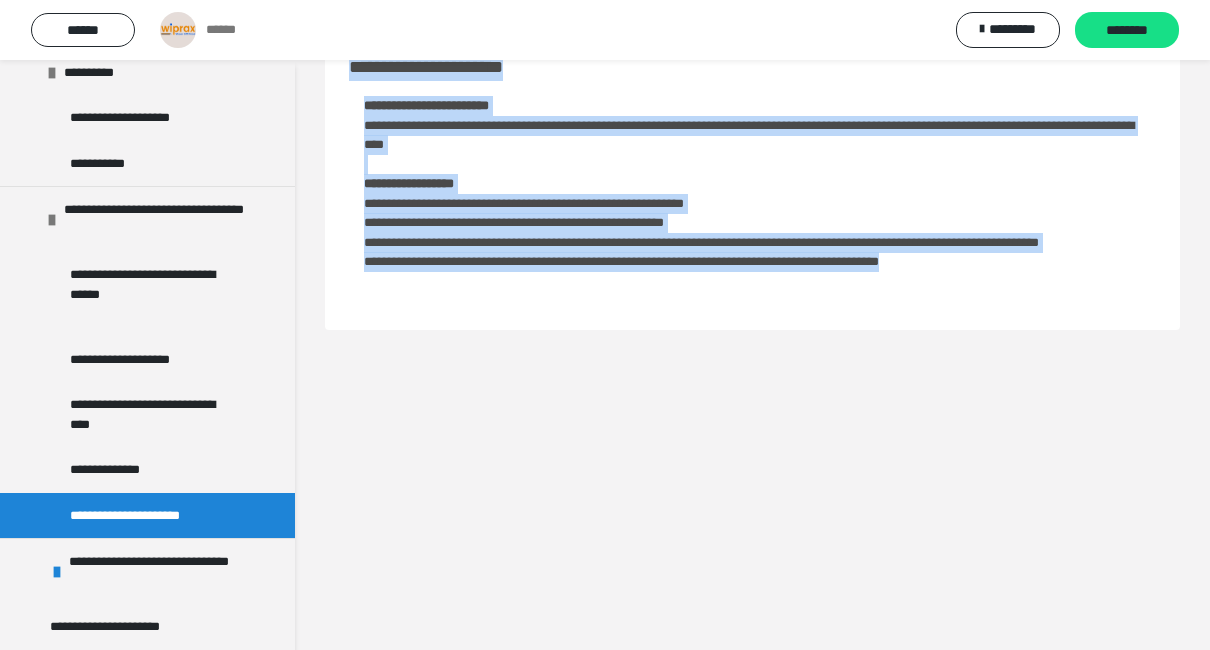 drag, startPoint x: 337, startPoint y: 70, endPoint x: 1049, endPoint y: 289, distance: 744.91943 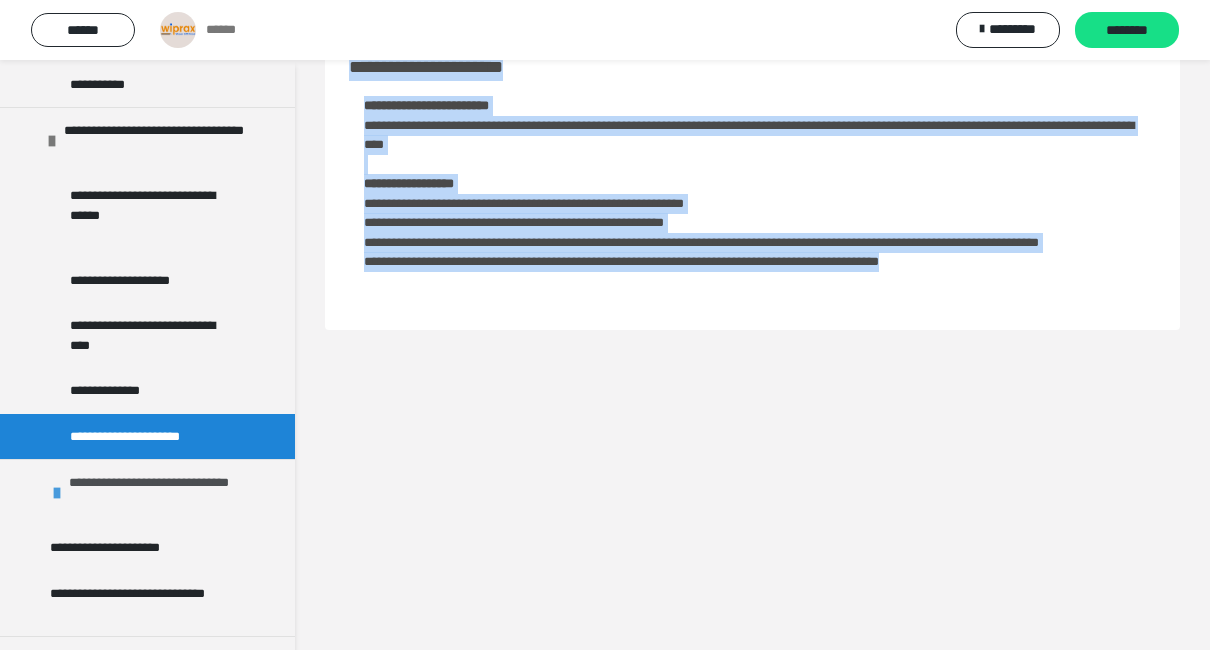 scroll, scrollTop: 1272, scrollLeft: 0, axis: vertical 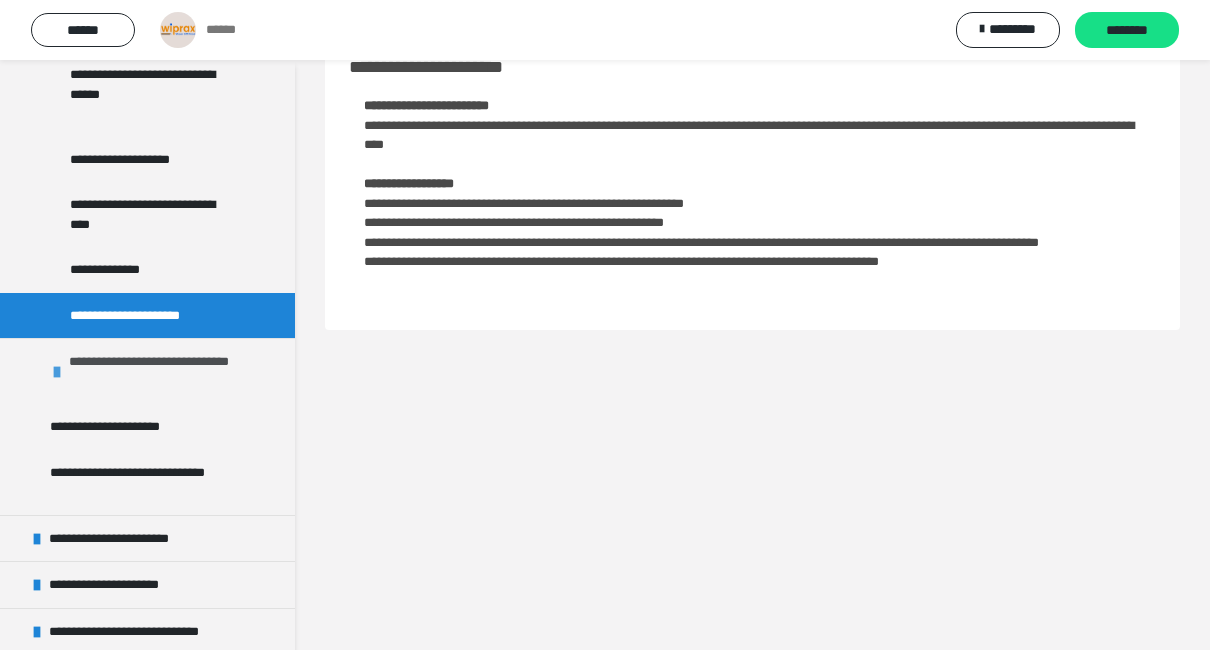 click on "**********" at bounding box center (169, 371) 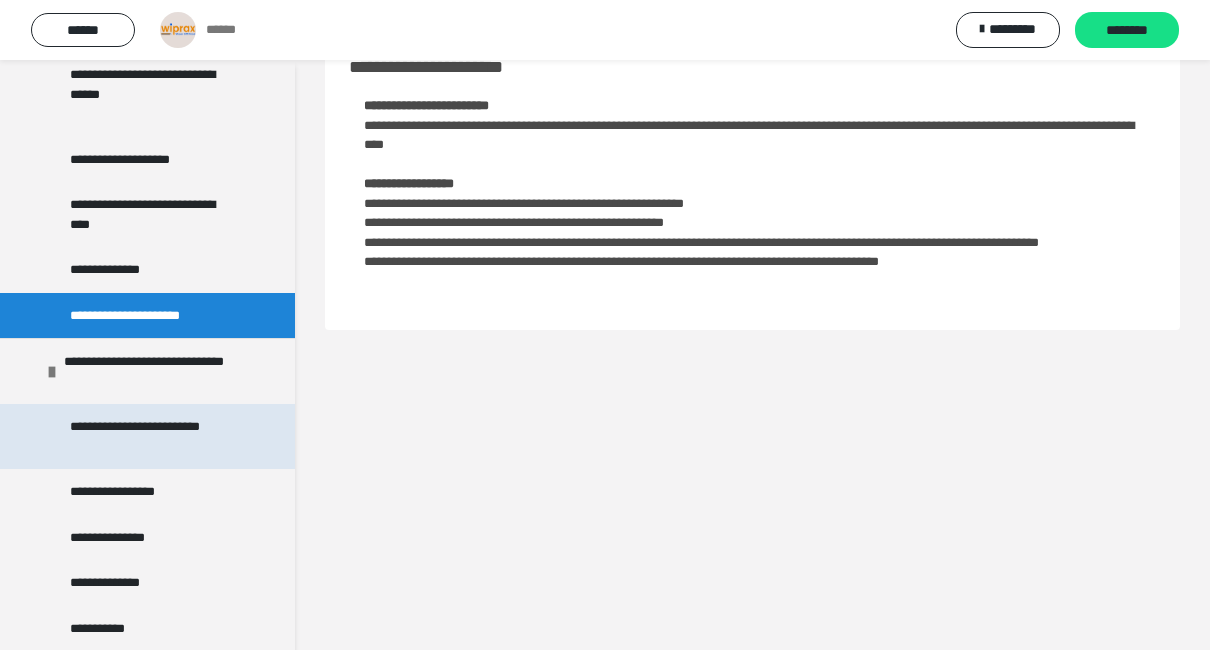 click on "**********" at bounding box center (152, 436) 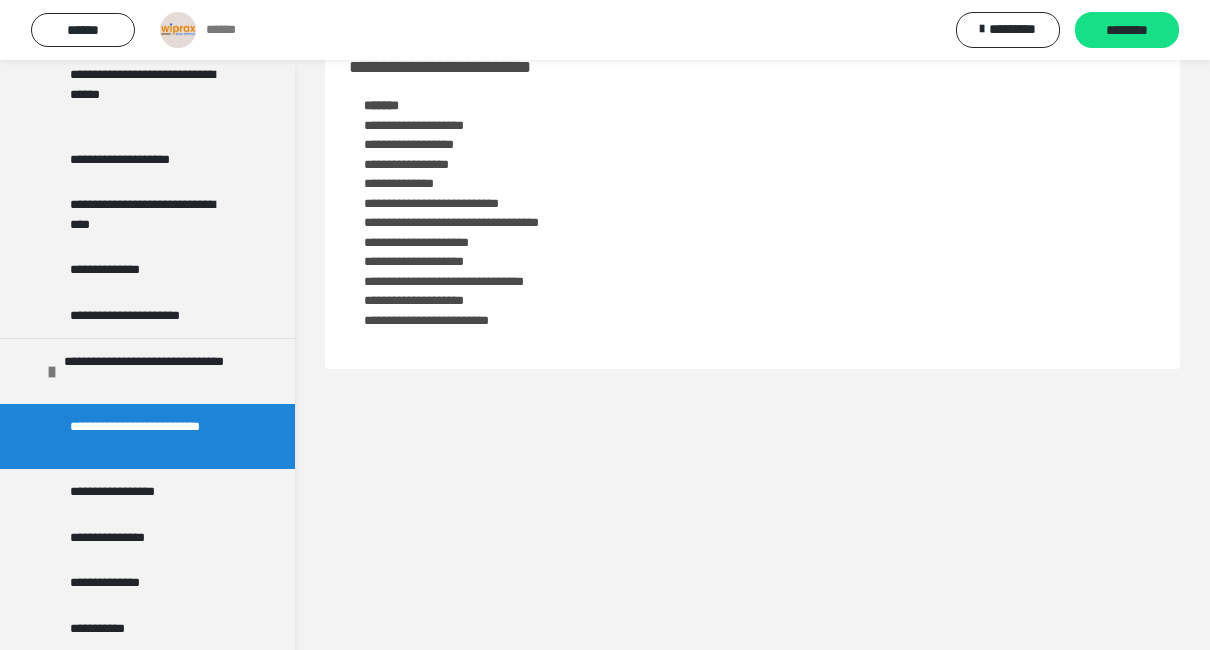 scroll, scrollTop: 0, scrollLeft: 0, axis: both 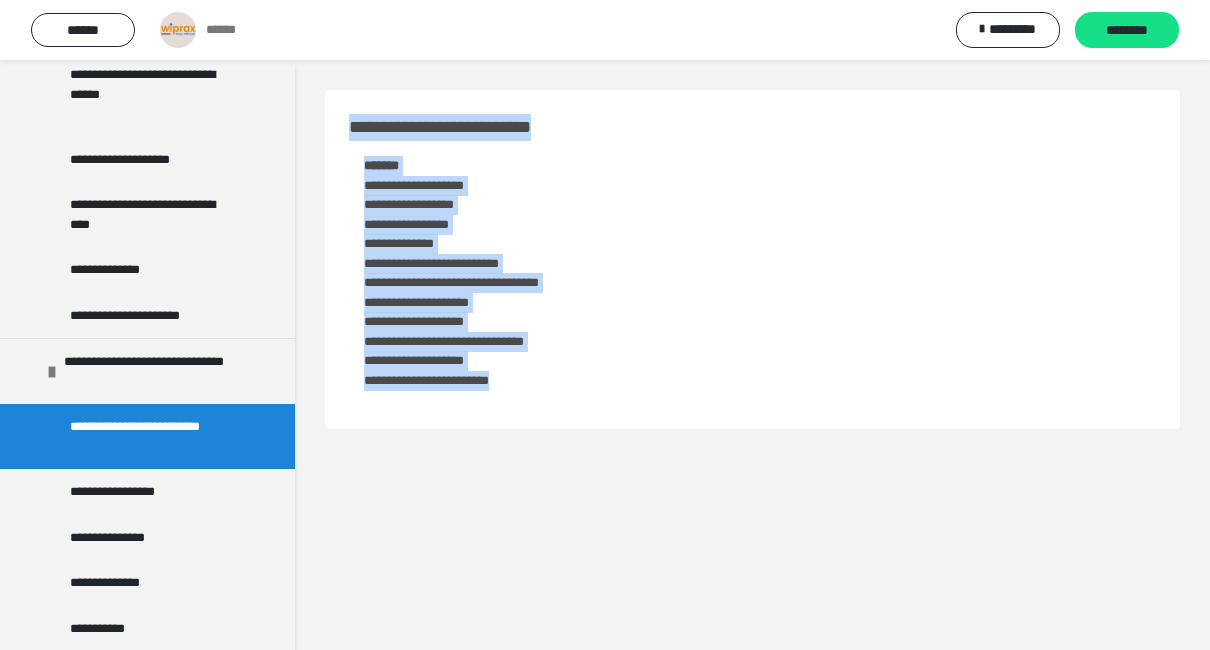 drag, startPoint x: 352, startPoint y: 126, endPoint x: 949, endPoint y: 434, distance: 671.76855 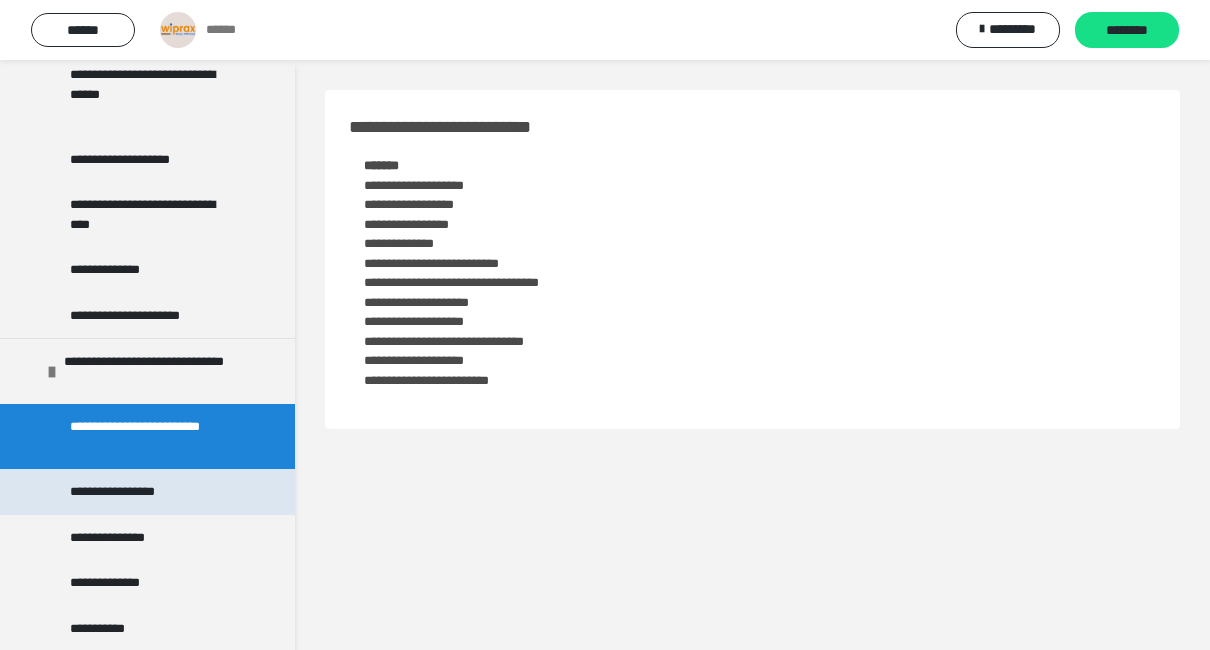 click on "**********" at bounding box center [123, 492] 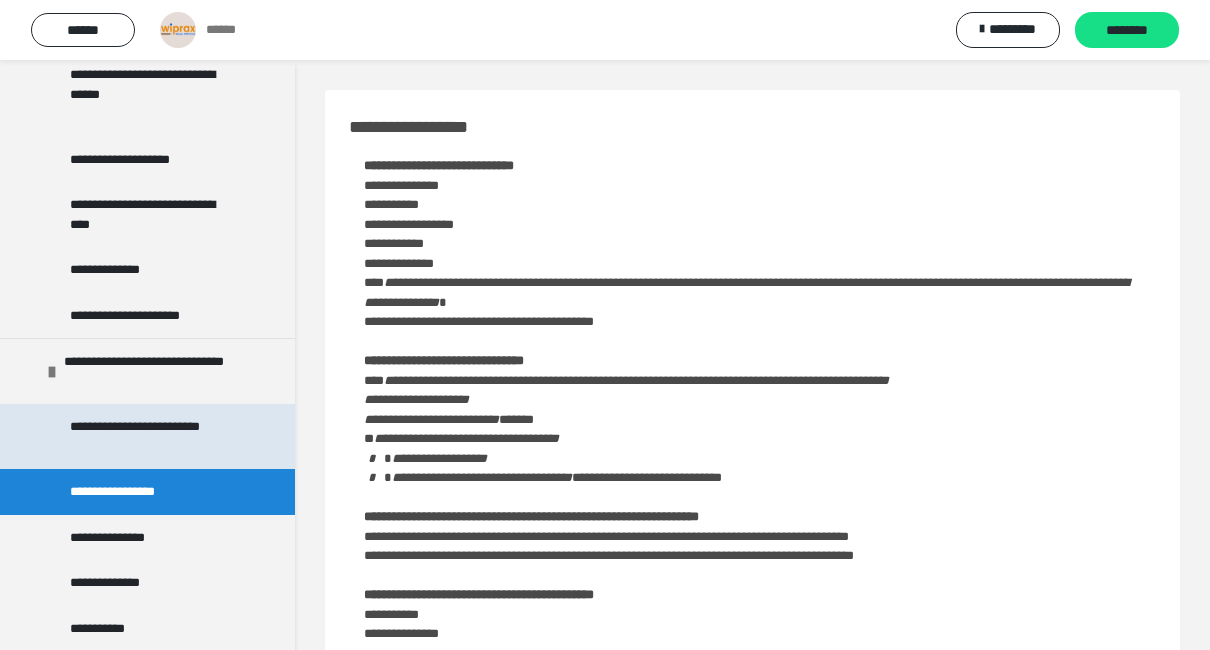 scroll, scrollTop: 1172, scrollLeft: 0, axis: vertical 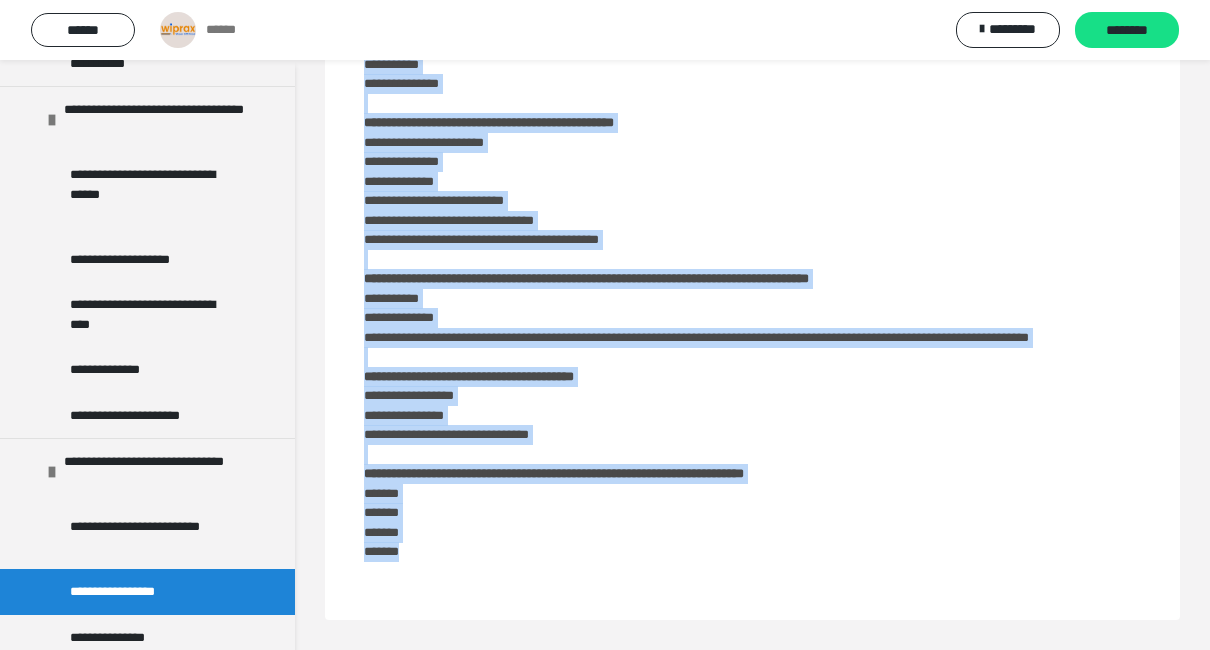 drag, startPoint x: 341, startPoint y: 114, endPoint x: 1002, endPoint y: 693, distance: 878.7275 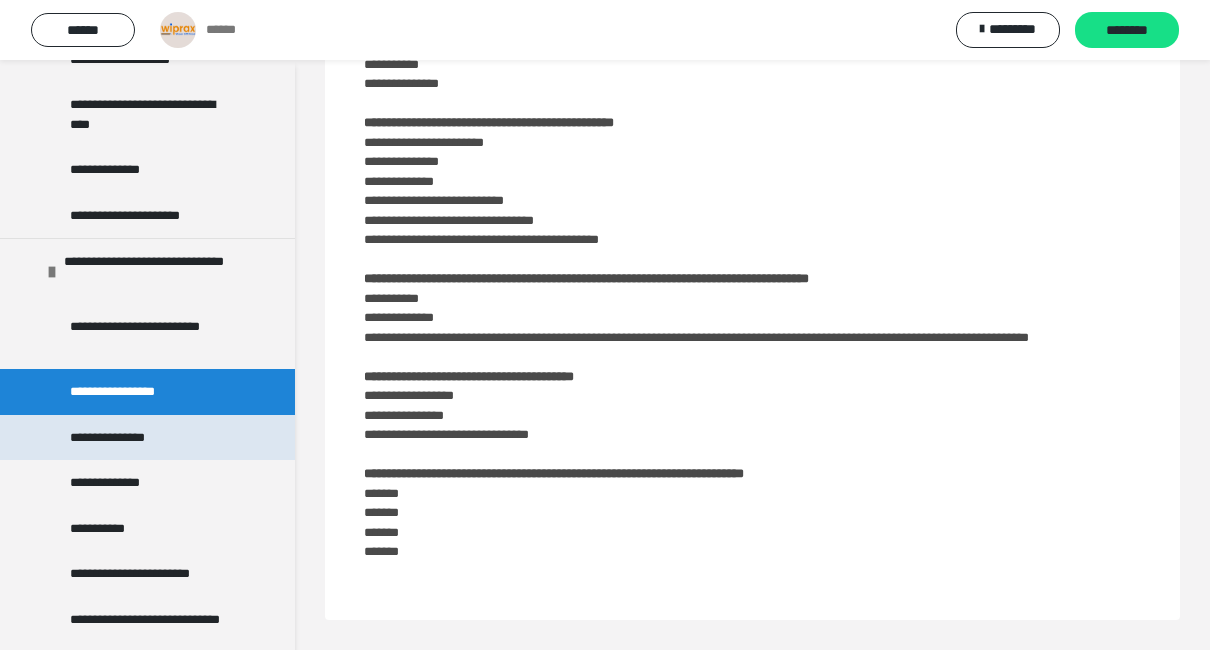 click on "**********" at bounding box center [124, 438] 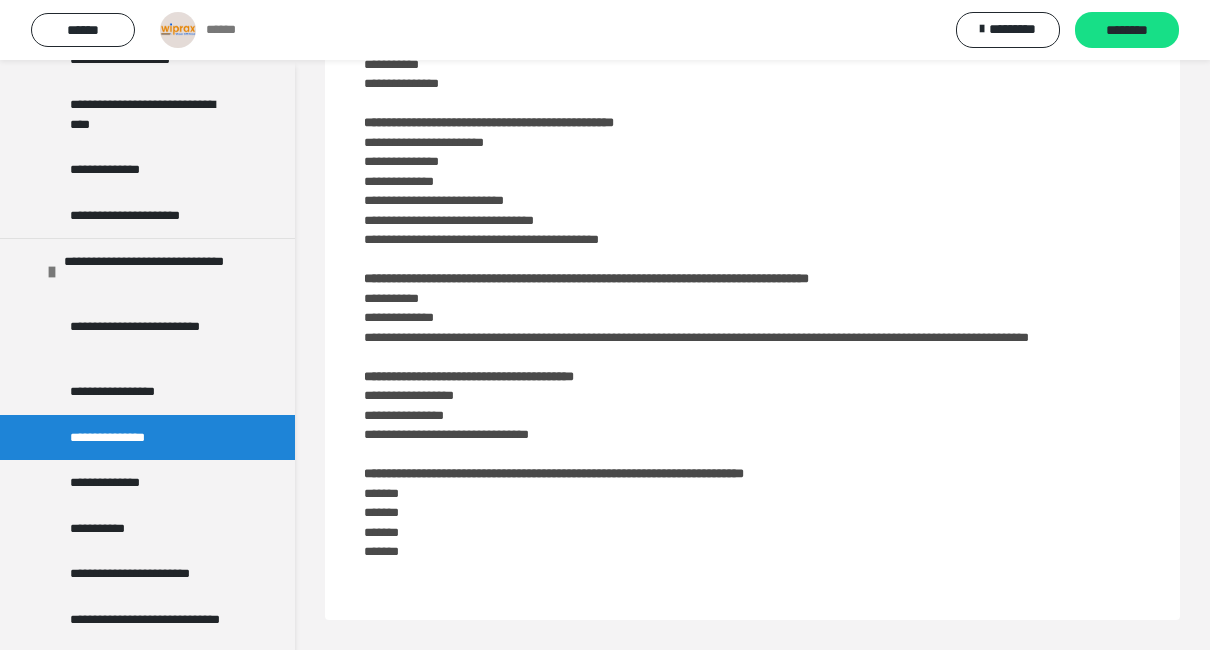 scroll, scrollTop: 60, scrollLeft: 0, axis: vertical 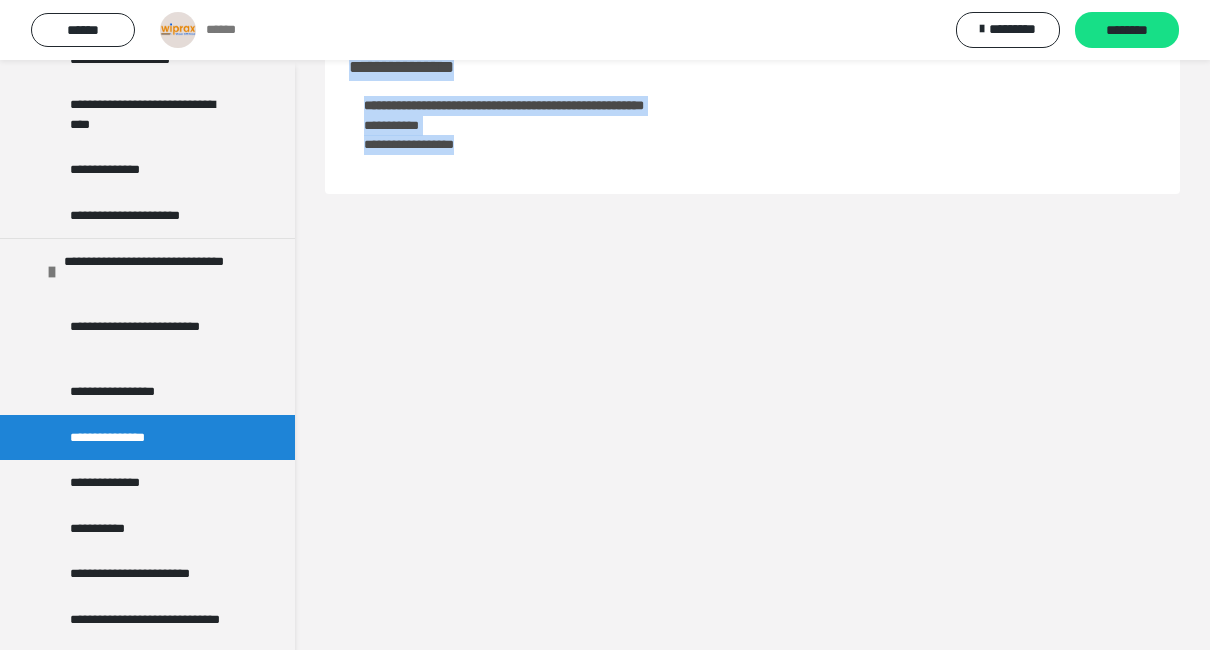 drag, startPoint x: 349, startPoint y: 64, endPoint x: 717, endPoint y: 158, distance: 379.81573 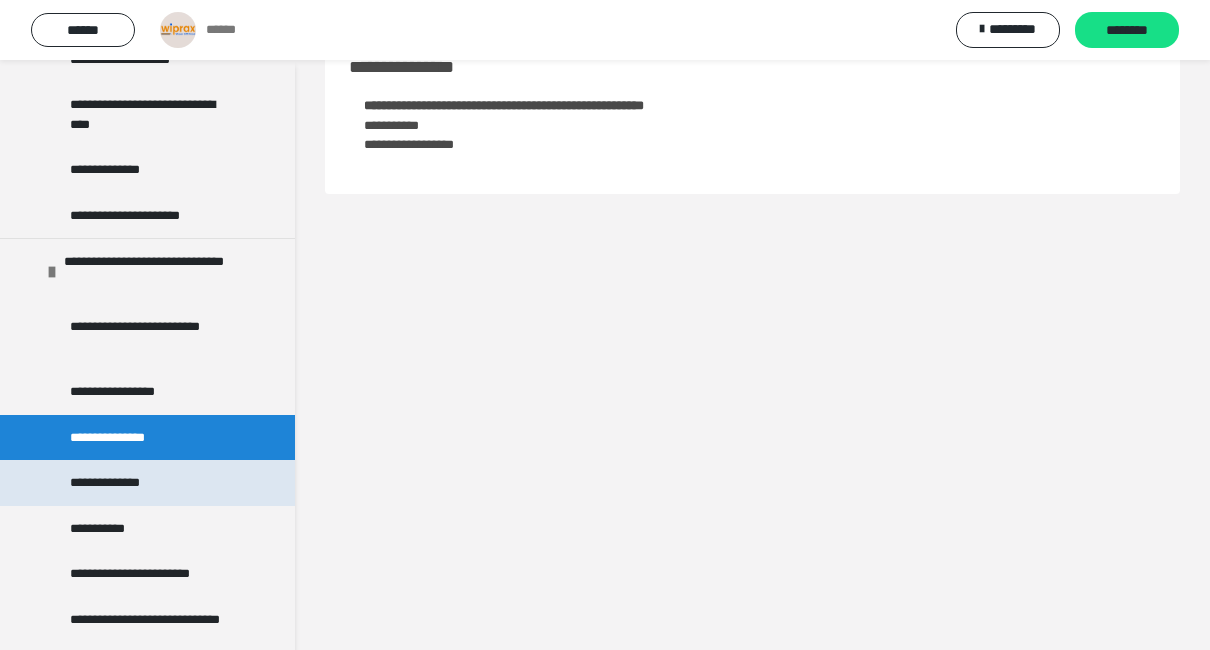 click on "**********" at bounding box center (119, 483) 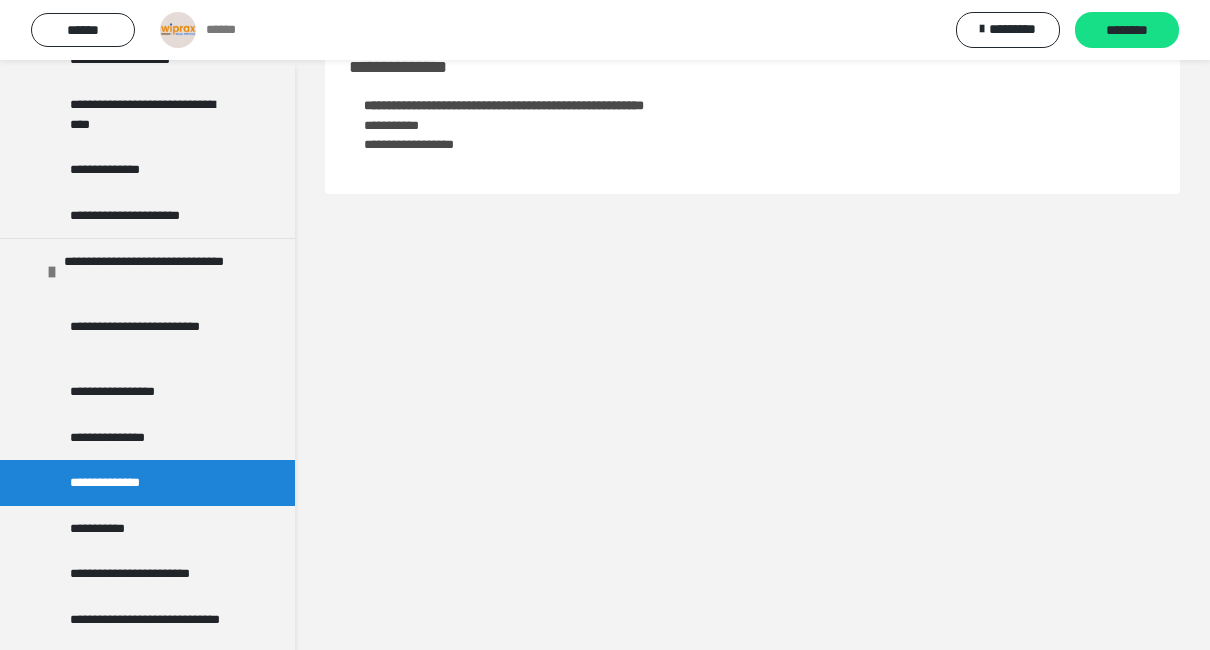 scroll, scrollTop: 550, scrollLeft: 0, axis: vertical 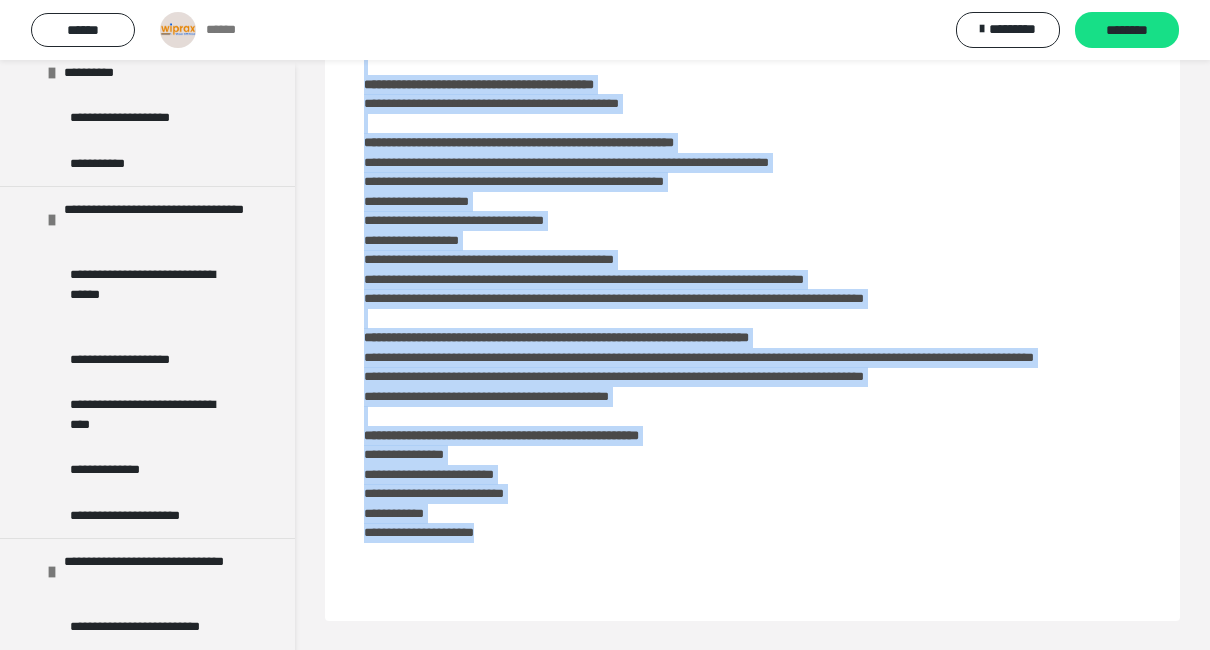 drag, startPoint x: 348, startPoint y: 128, endPoint x: 947, endPoint y: 646, distance: 791.91223 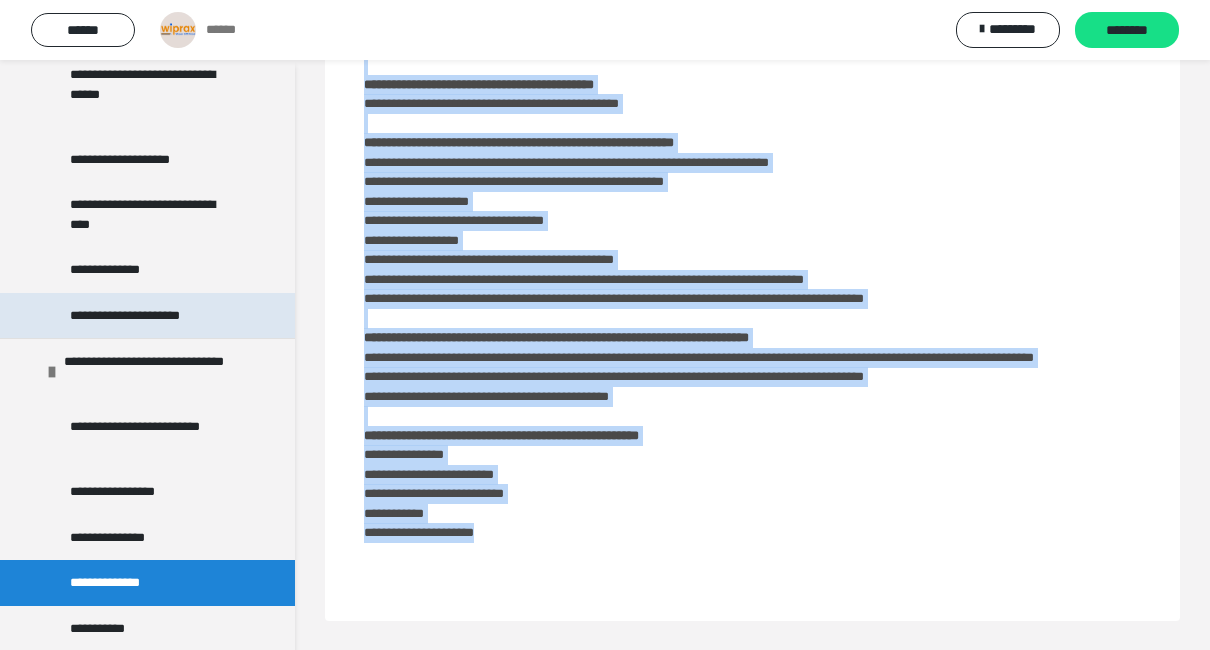 scroll, scrollTop: 1072, scrollLeft: 0, axis: vertical 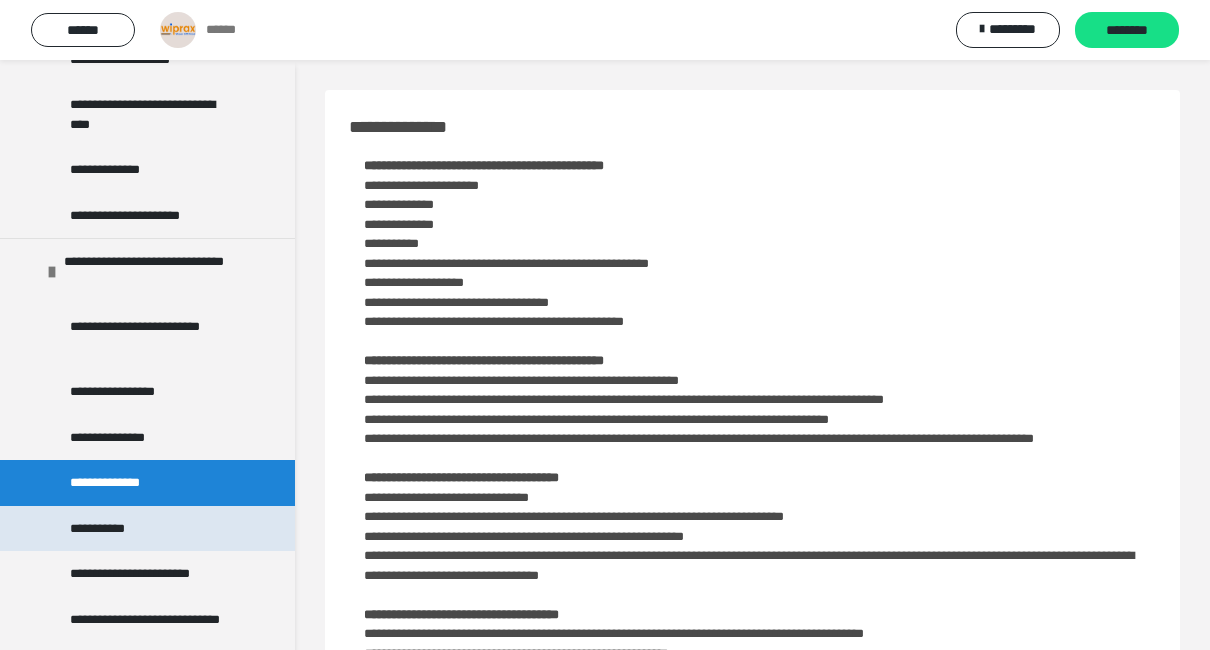 click on "**********" at bounding box center (109, 529) 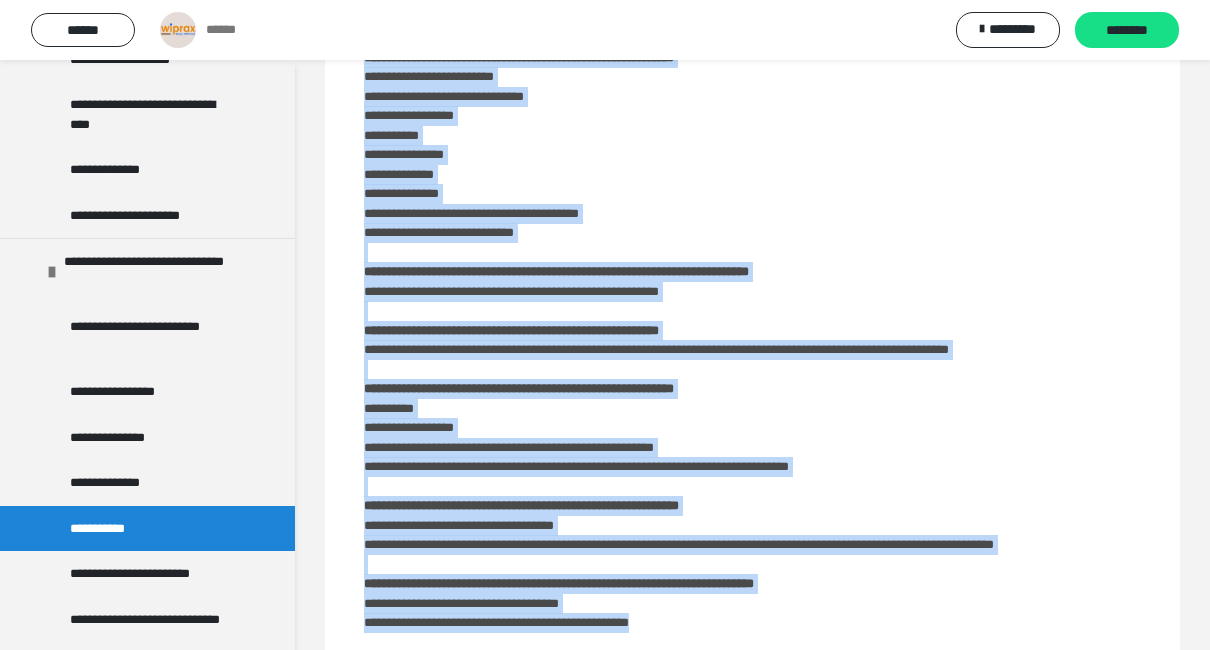 scroll, scrollTop: 745, scrollLeft: 0, axis: vertical 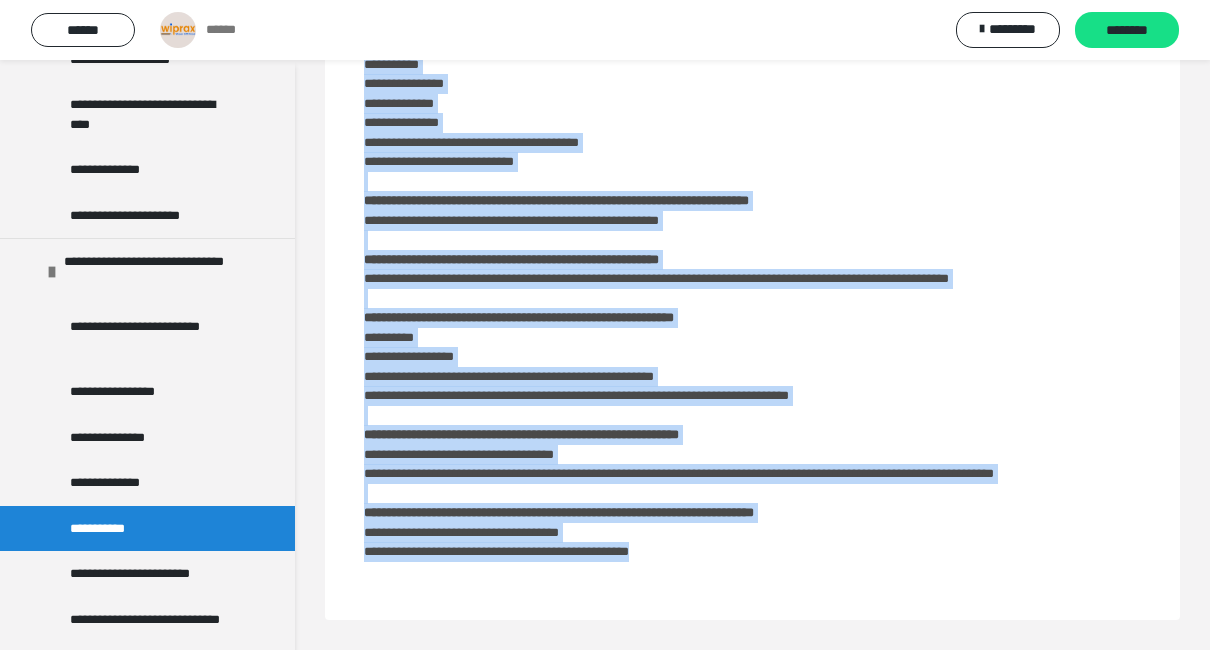drag, startPoint x: 347, startPoint y: 128, endPoint x: 1075, endPoint y: 654, distance: 898.1425 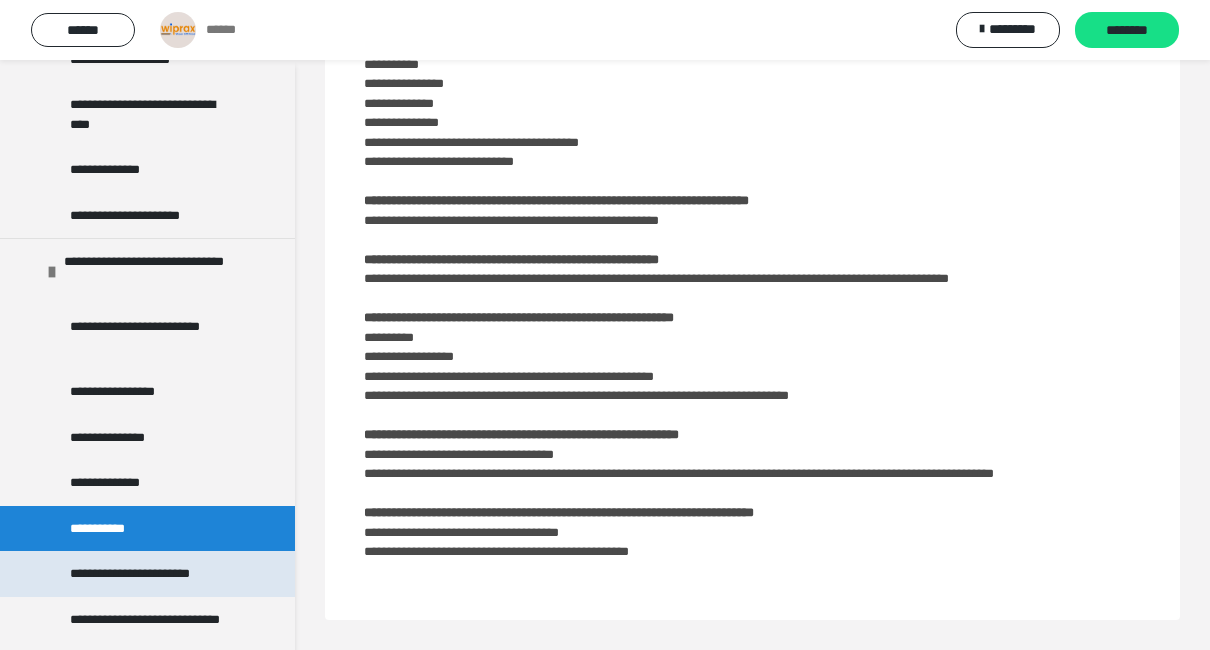 click on "**********" at bounding box center (152, 574) 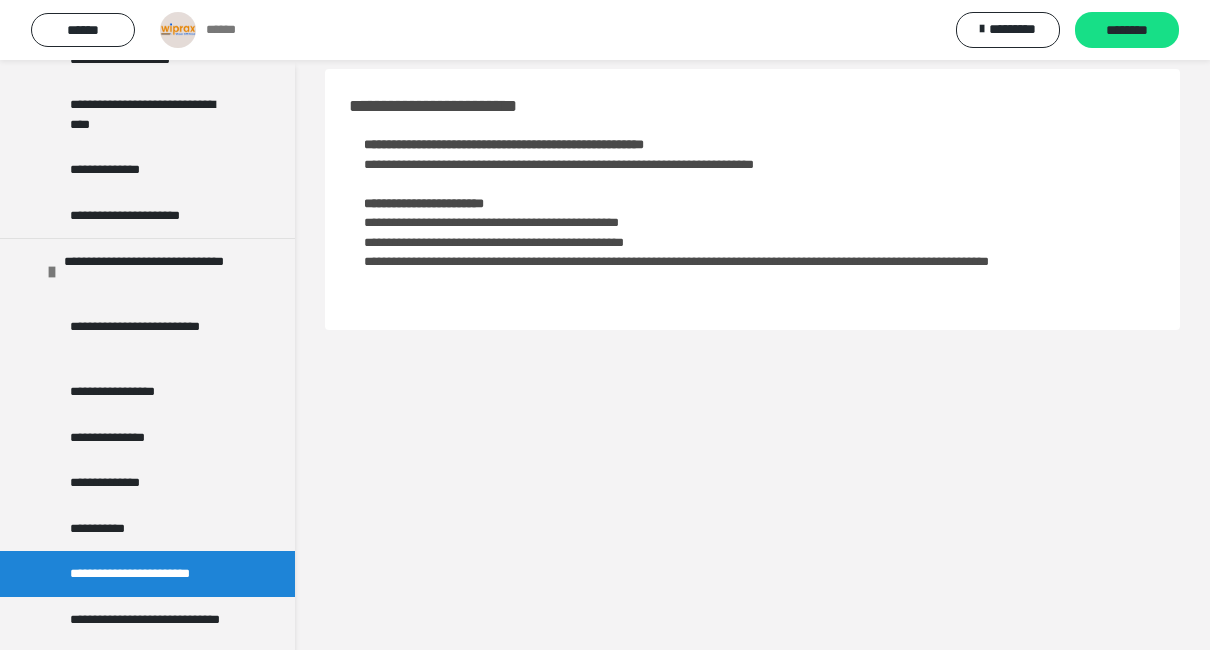 scroll, scrollTop: 0, scrollLeft: 0, axis: both 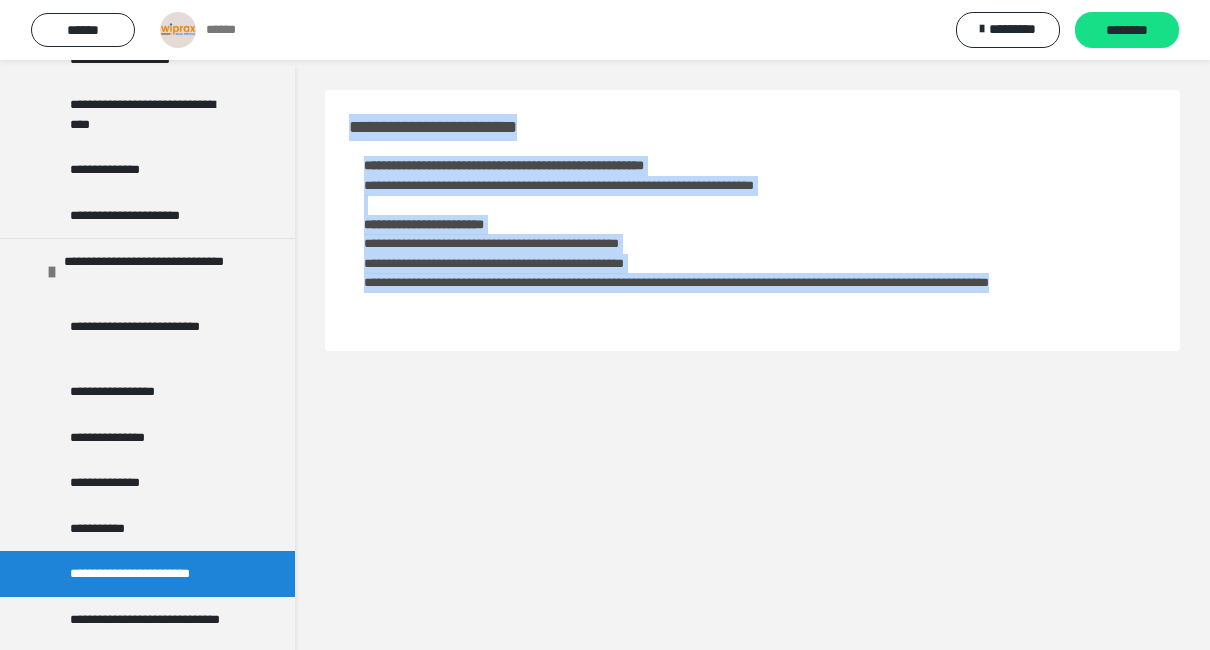 drag, startPoint x: 347, startPoint y: 125, endPoint x: 995, endPoint y: 300, distance: 671.2146 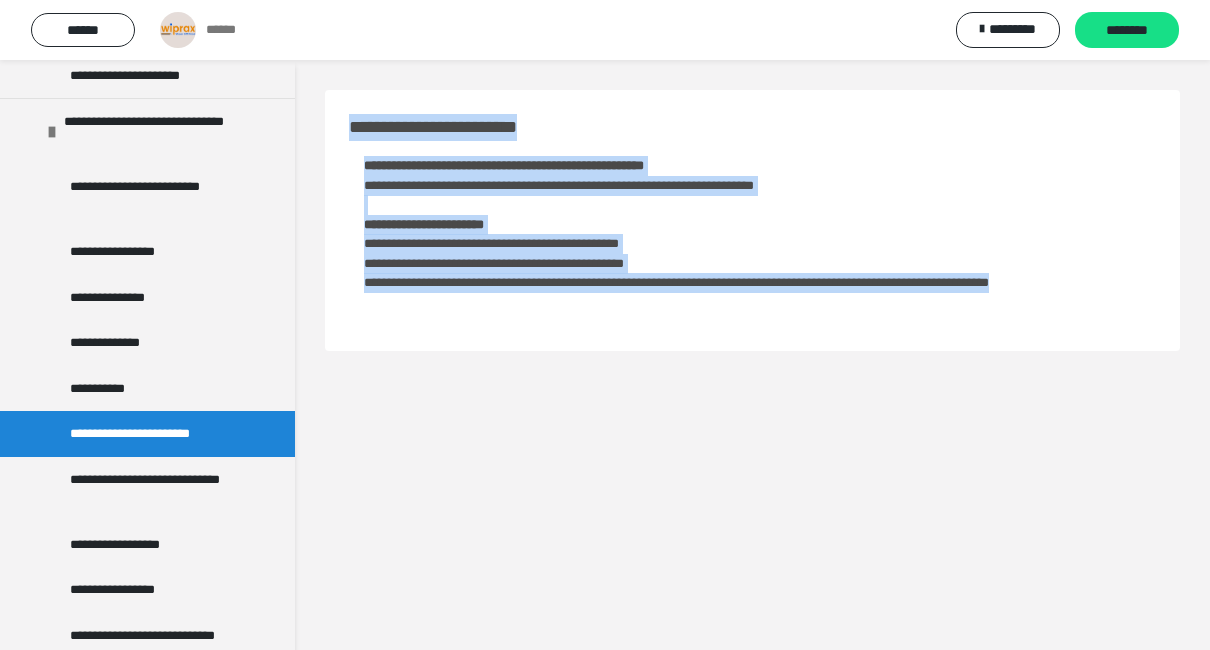 scroll, scrollTop: 1672, scrollLeft: 0, axis: vertical 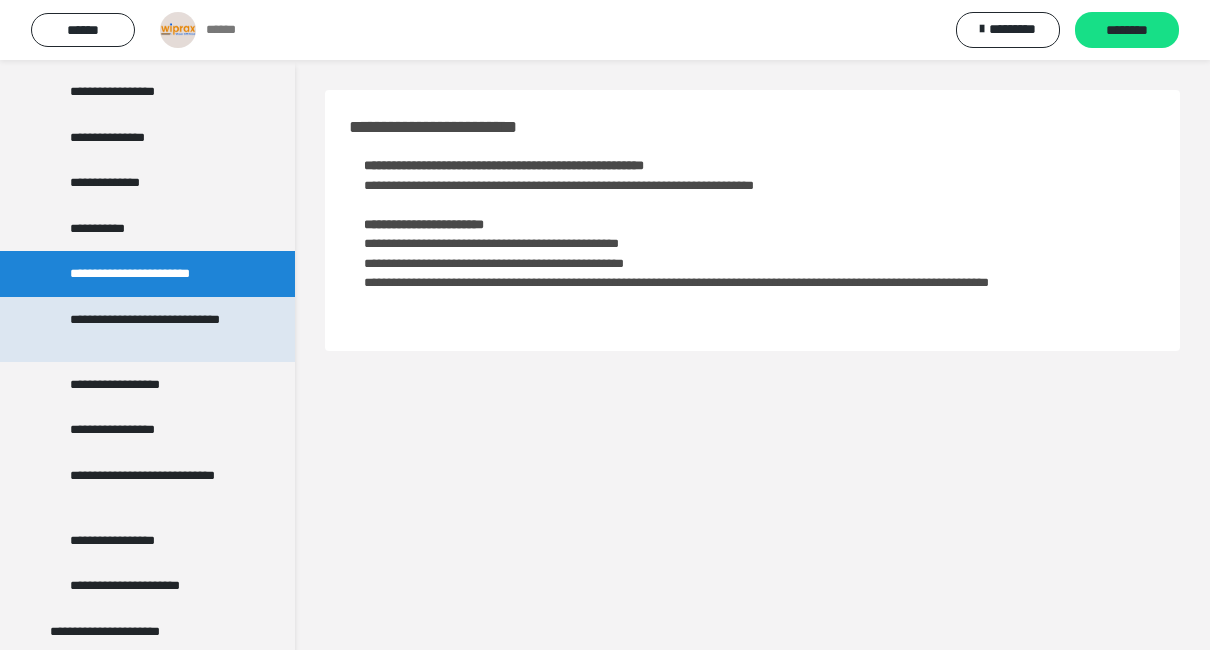 click on "**********" at bounding box center (152, 329) 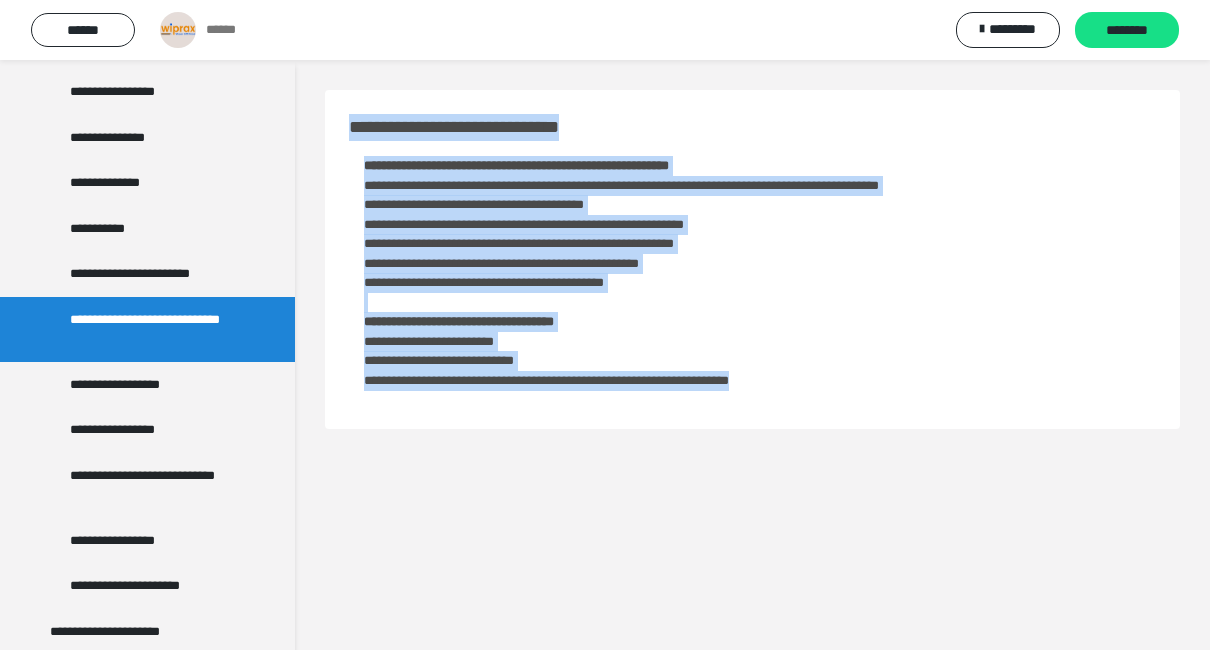 drag, startPoint x: 343, startPoint y: 128, endPoint x: 885, endPoint y: 385, distance: 599.8441 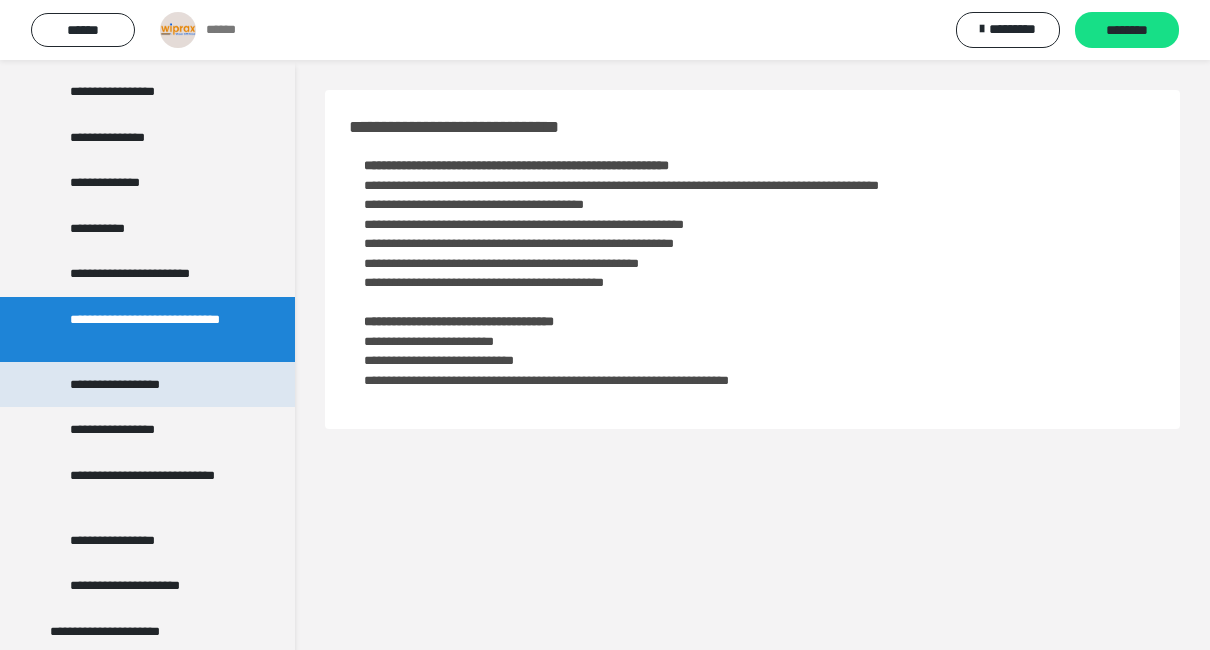 click on "**********" at bounding box center [142, 385] 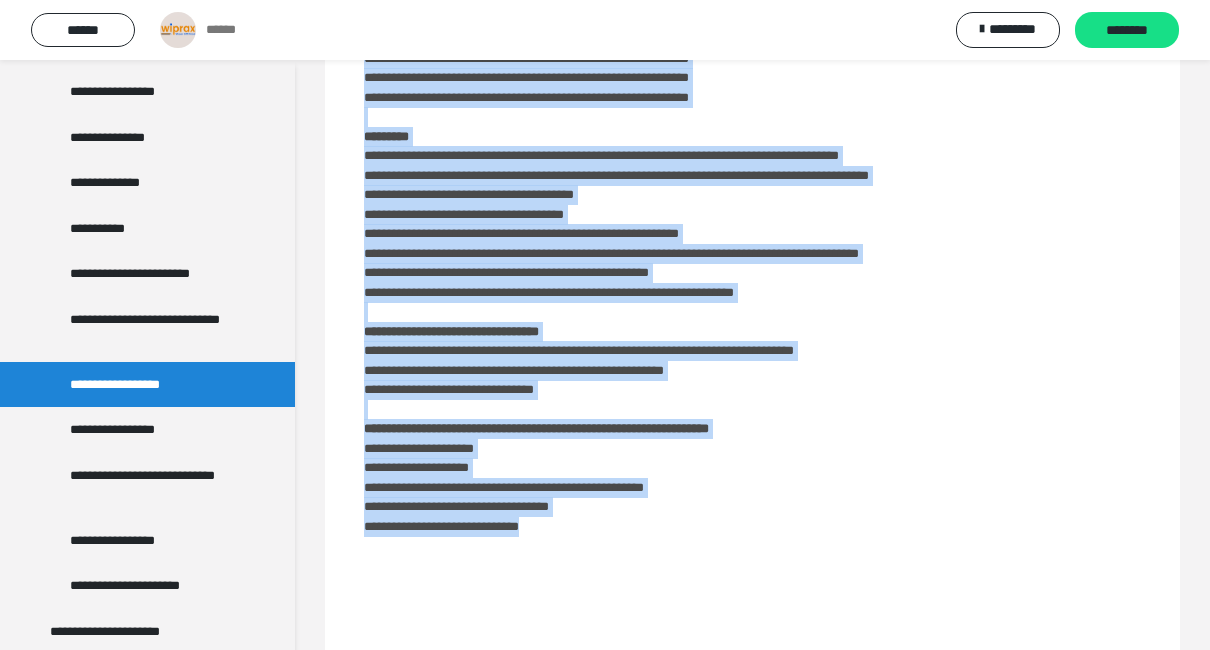 scroll, scrollTop: 823, scrollLeft: 0, axis: vertical 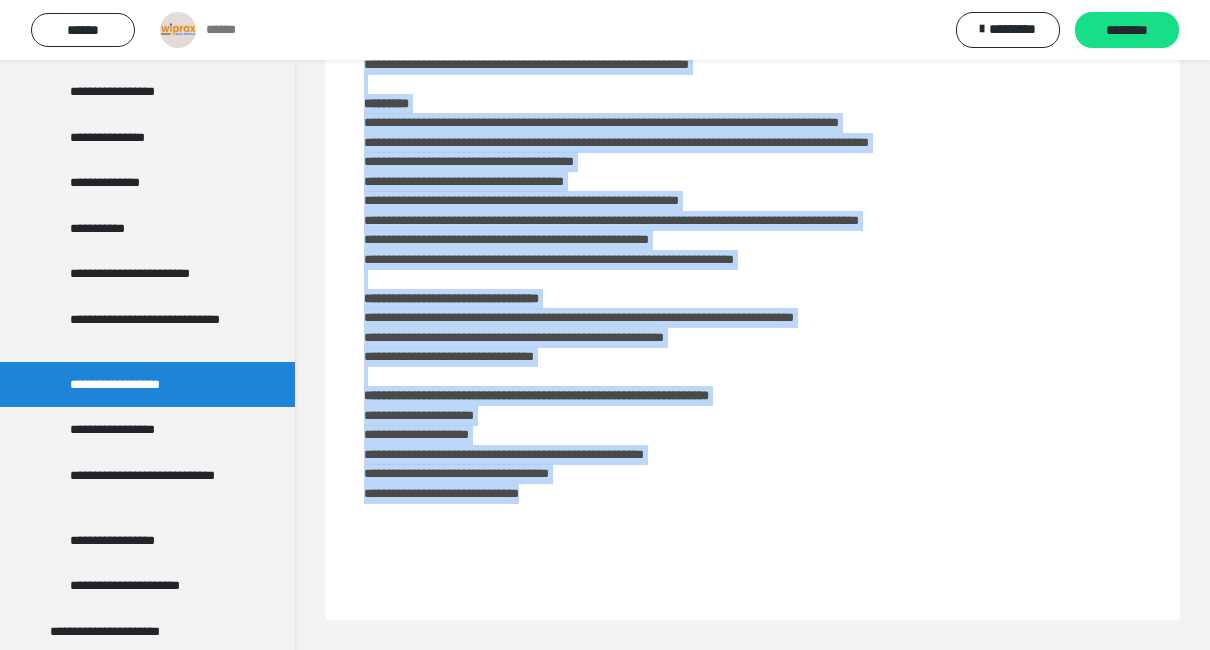drag, startPoint x: 350, startPoint y: 130, endPoint x: 937, endPoint y: 652, distance: 785.5272 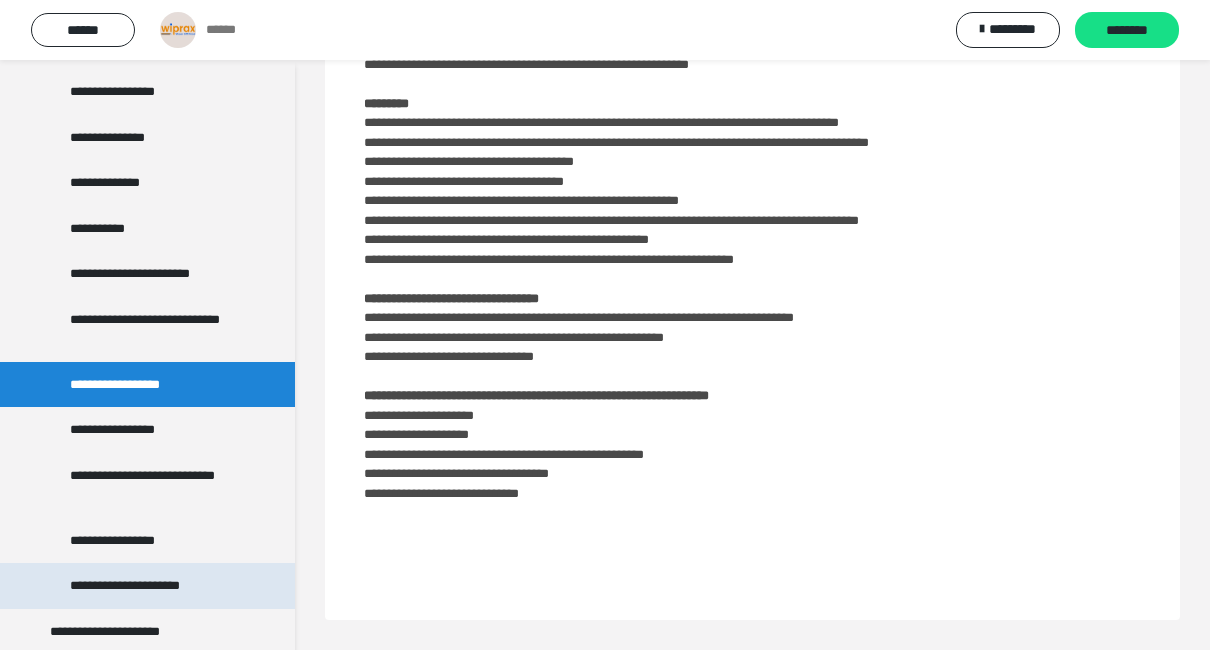 drag, startPoint x: 21, startPoint y: 649, endPoint x: 119, endPoint y: 573, distance: 124.01613 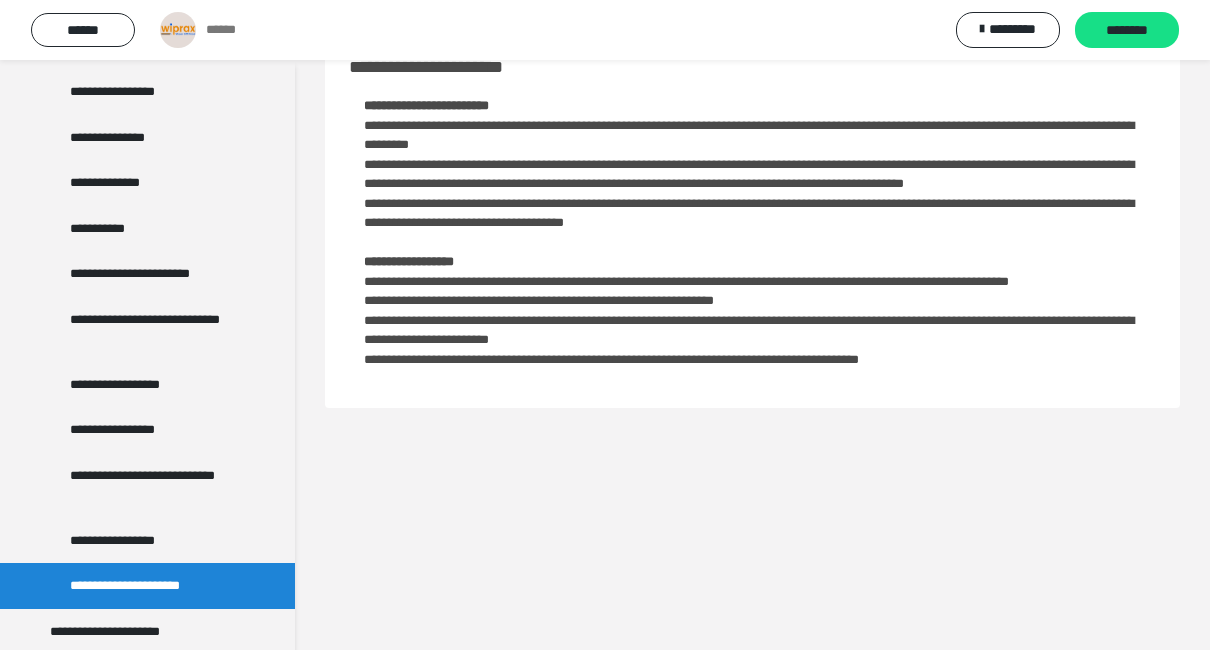 scroll, scrollTop: 60, scrollLeft: 0, axis: vertical 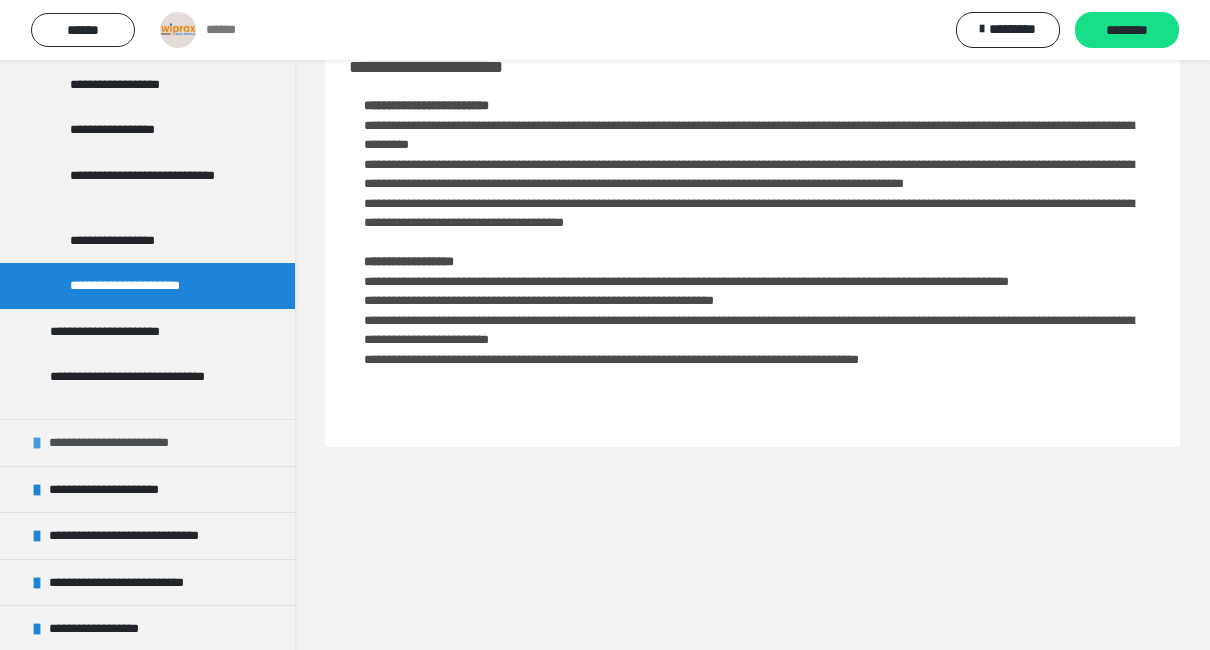 click on "**********" at bounding box center [132, 443] 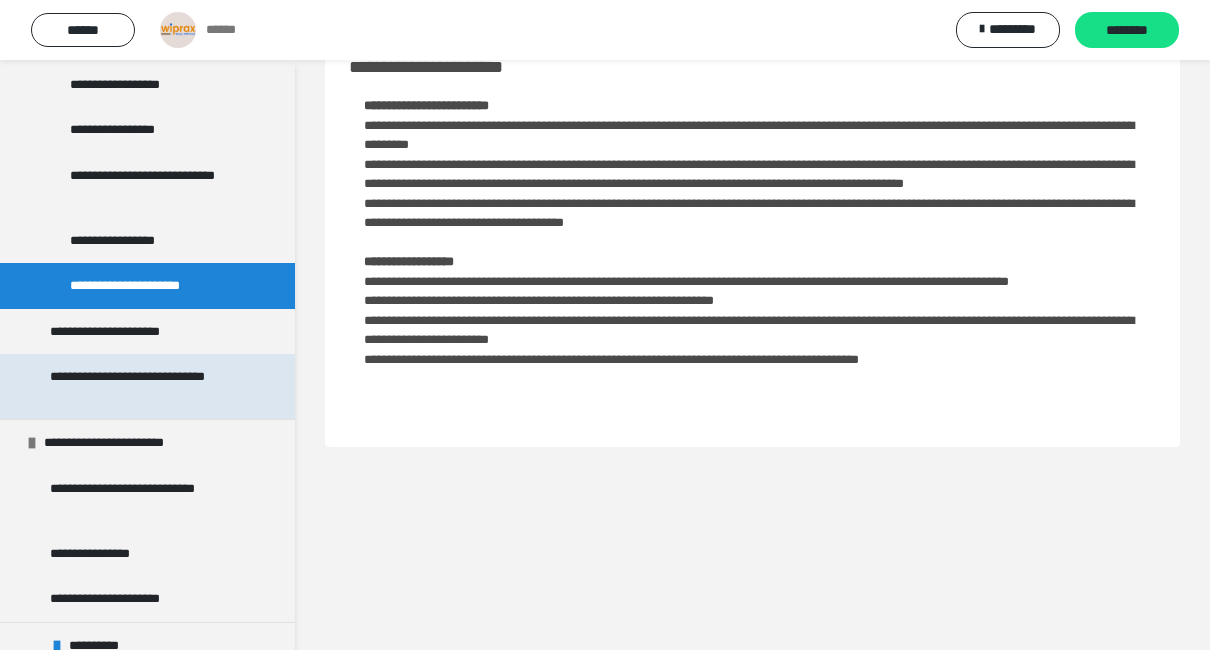 click on "**********" at bounding box center [142, 386] 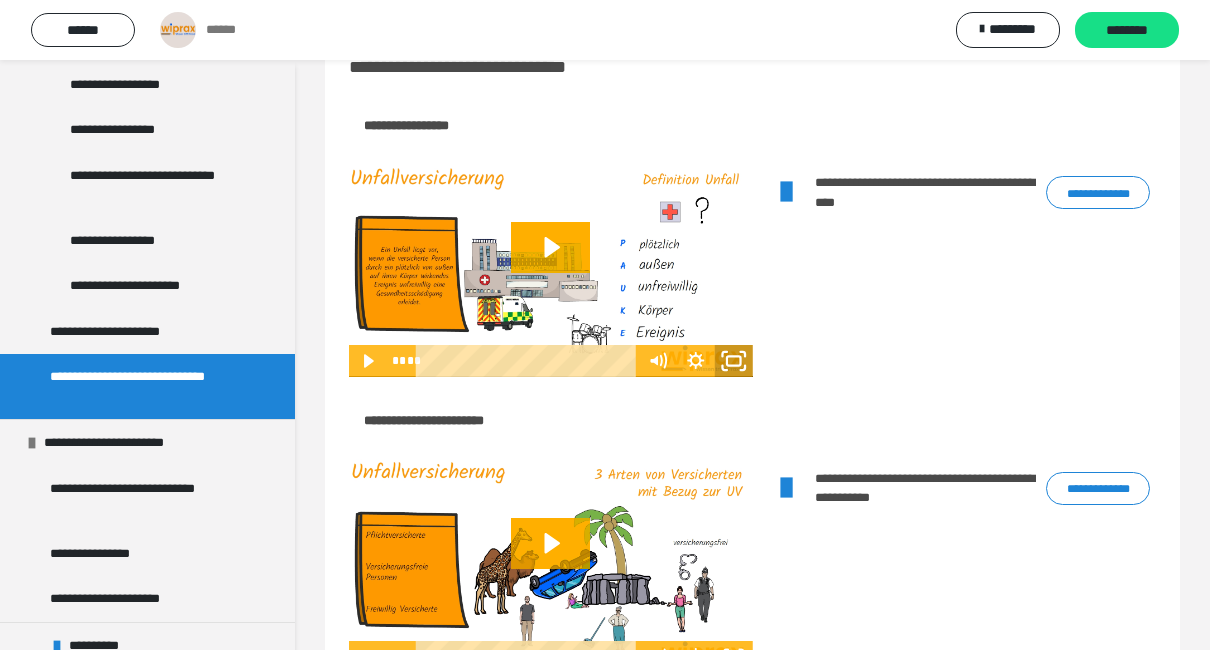 click 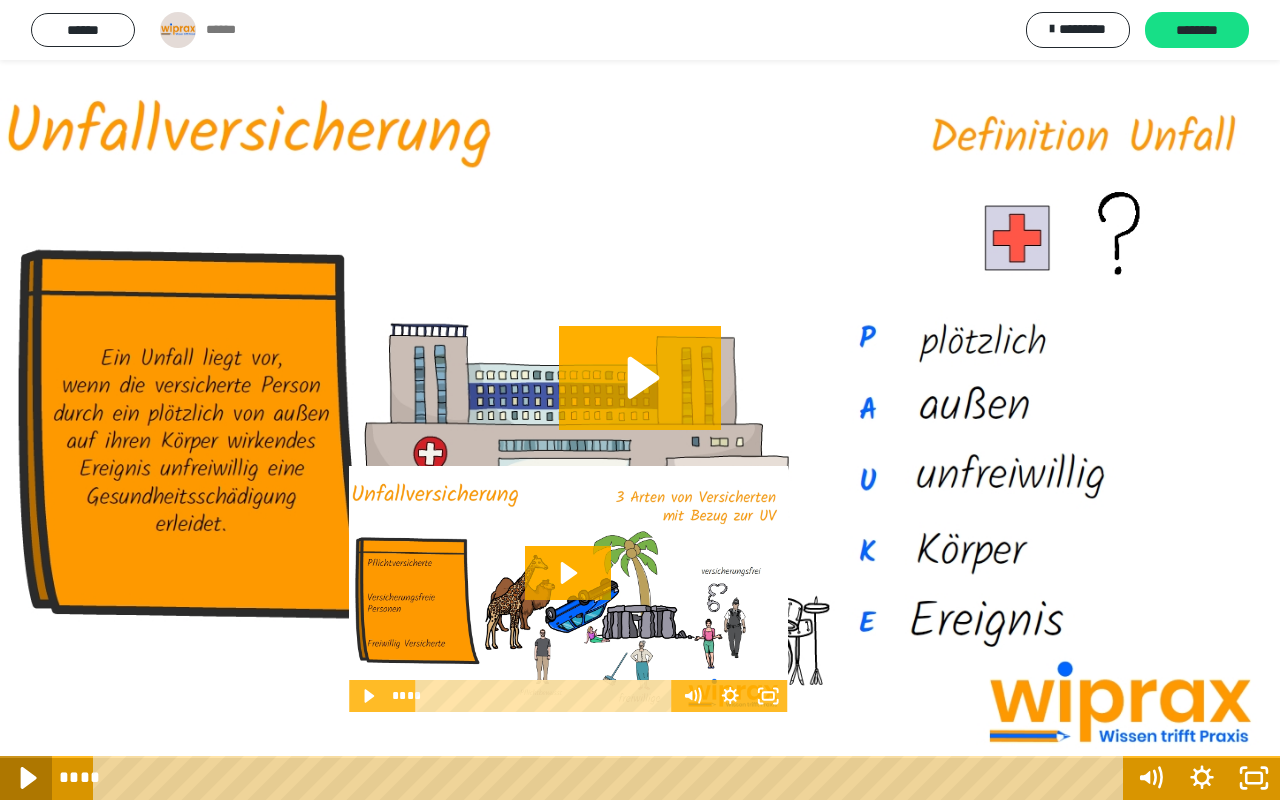 click 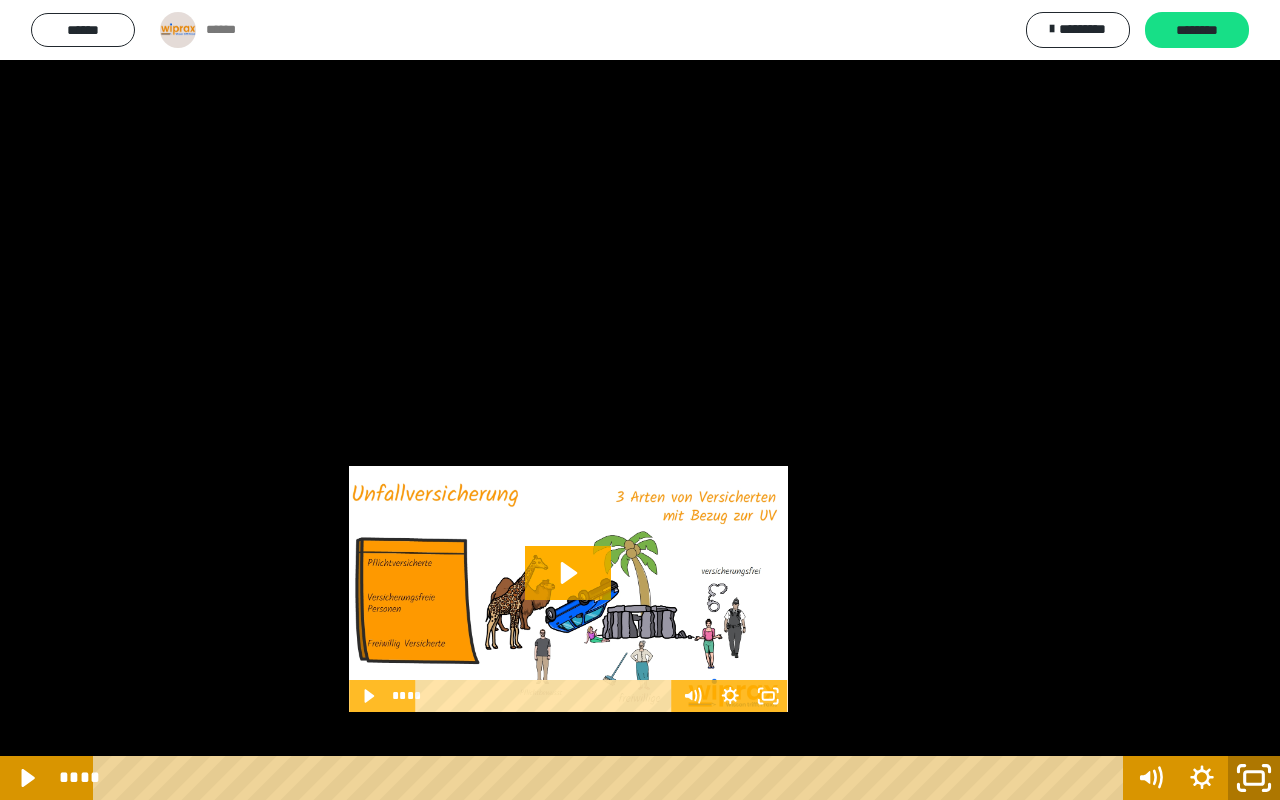 click 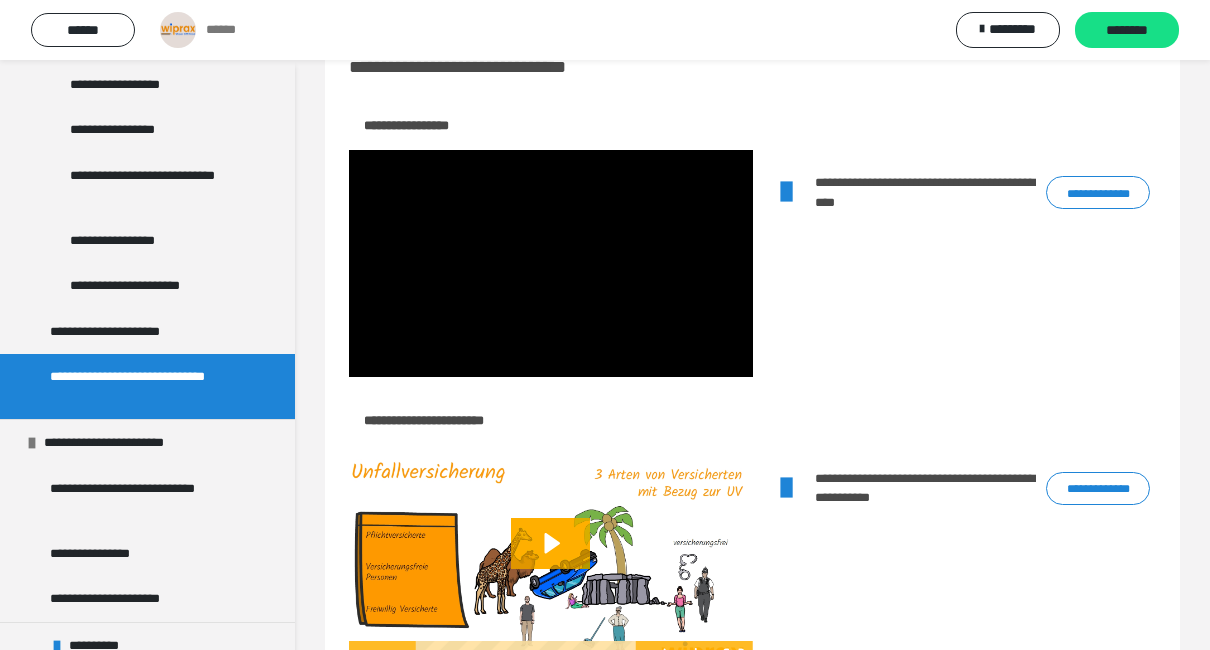 drag, startPoint x: 536, startPoint y: 542, endPoint x: 715, endPoint y: 520, distance: 180.3469 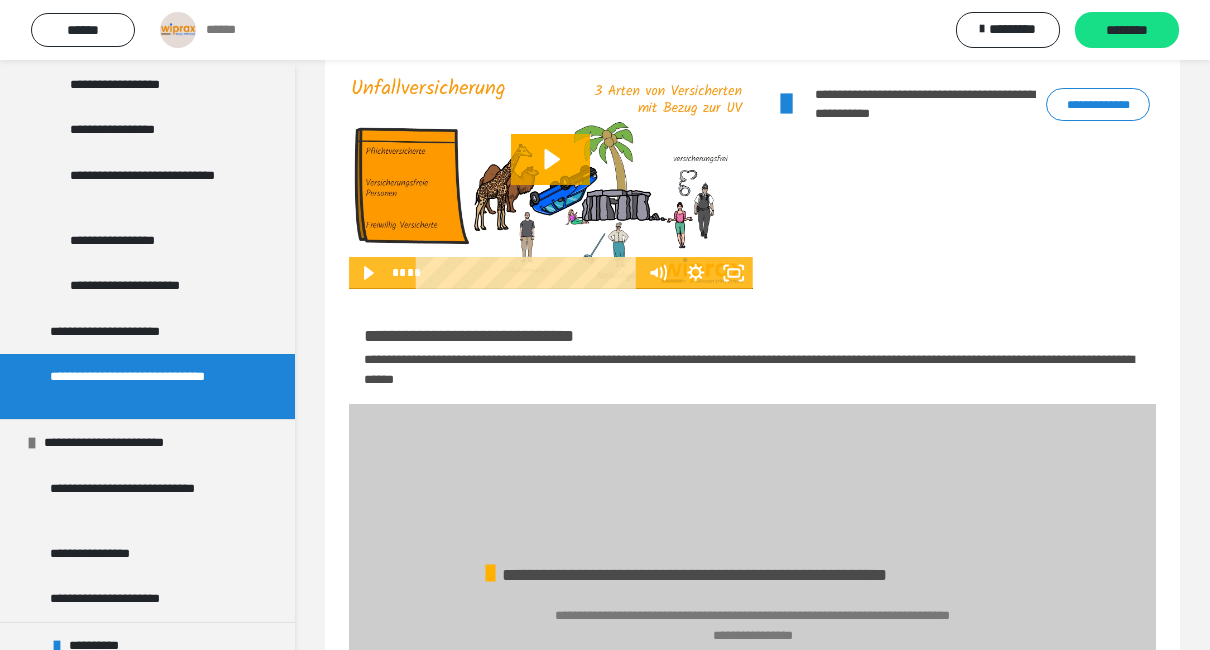 scroll, scrollTop: 460, scrollLeft: 0, axis: vertical 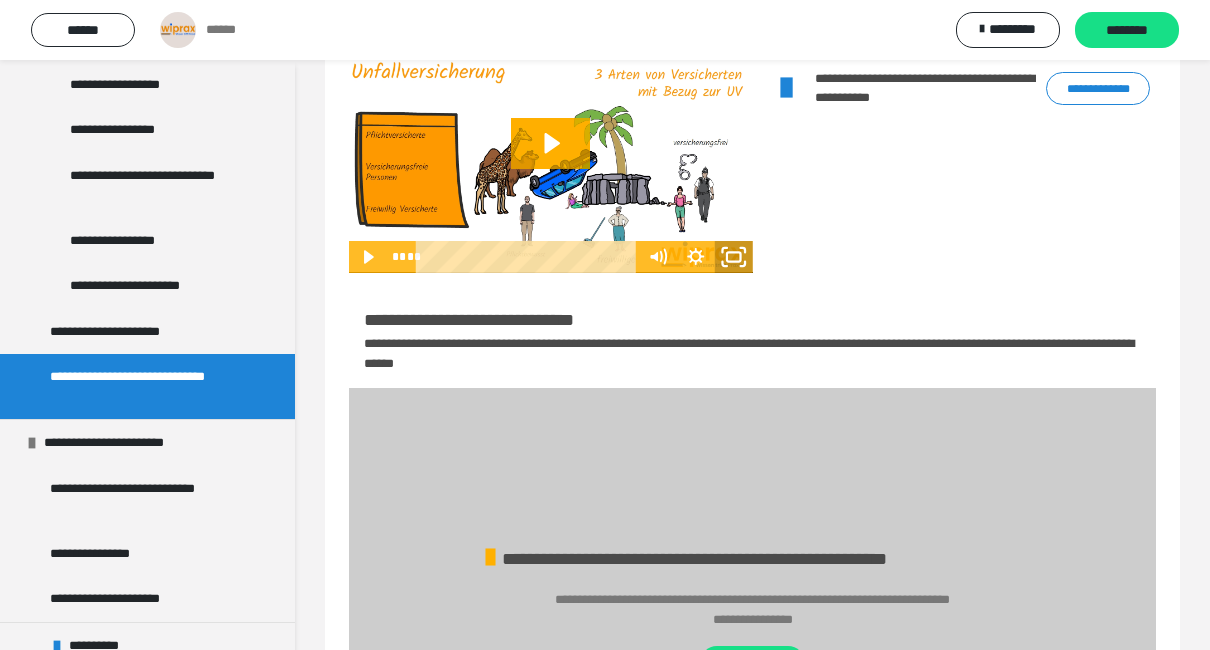 click 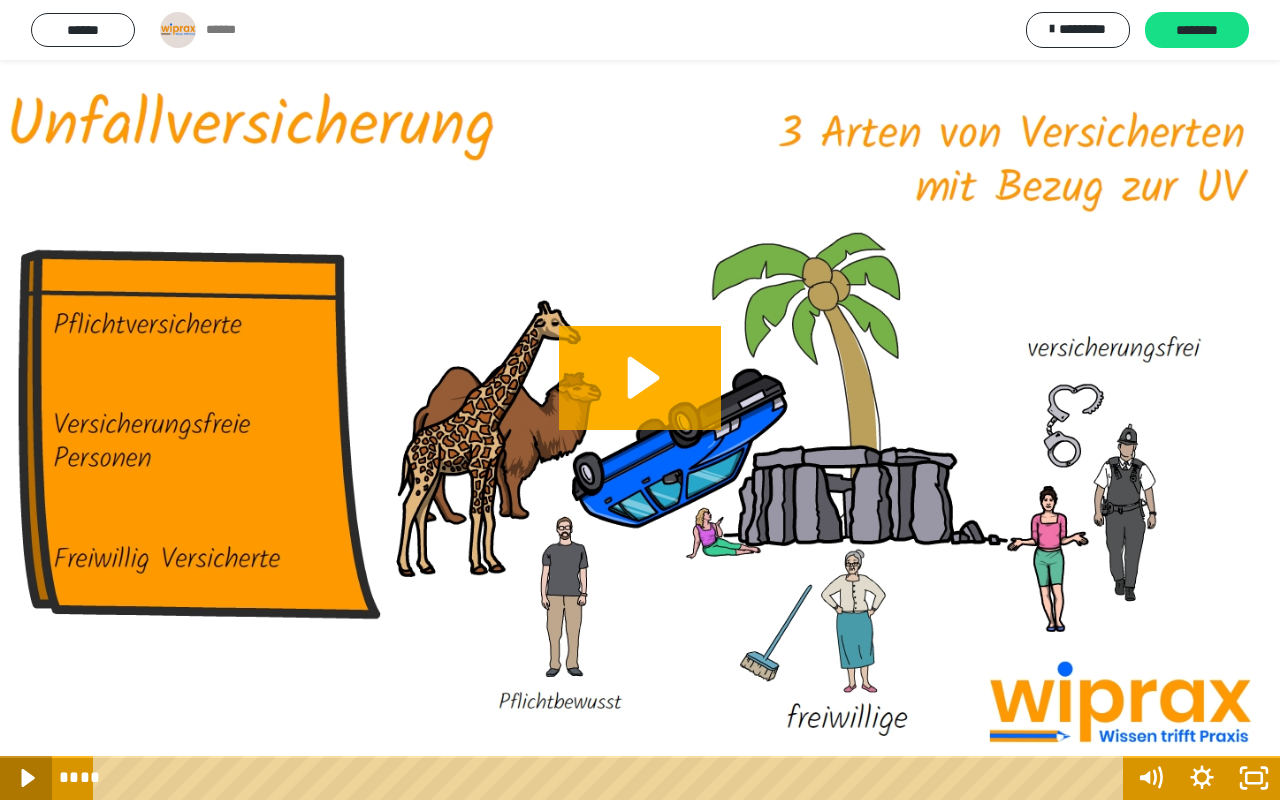 click 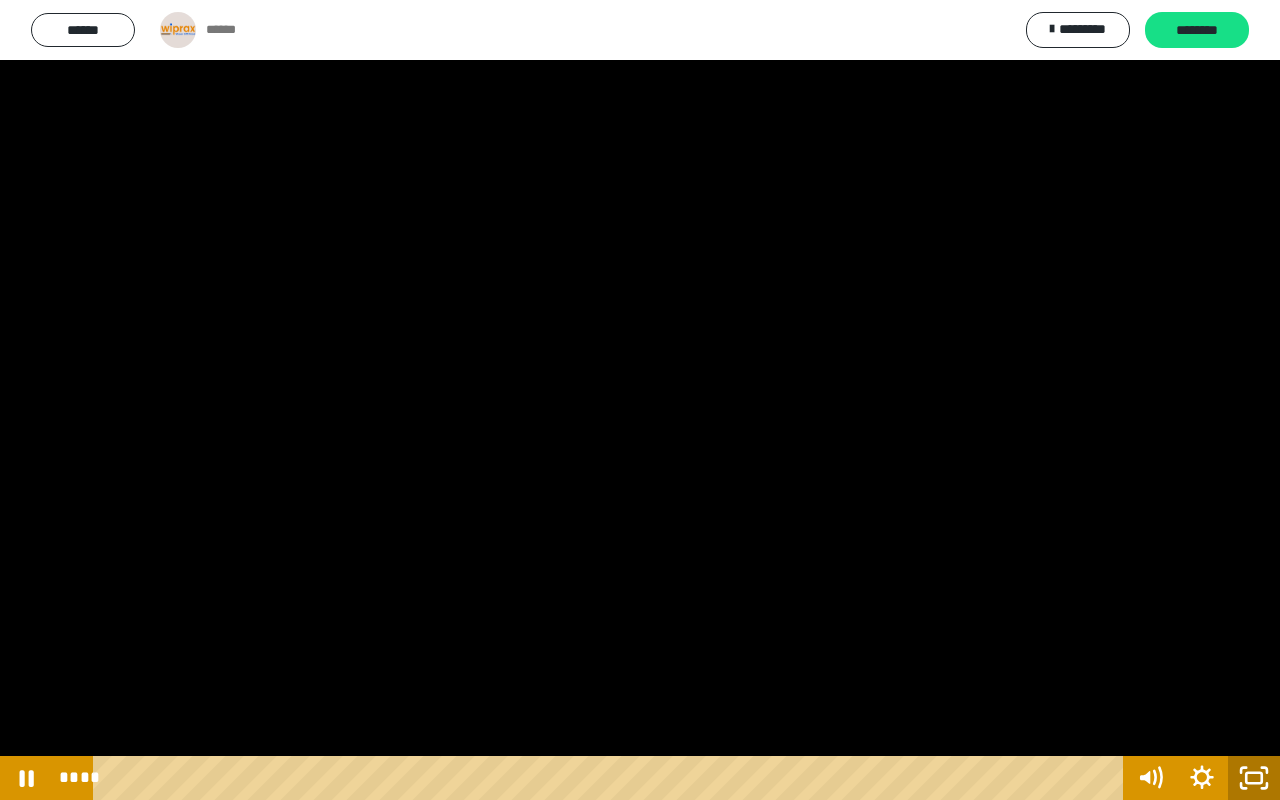 click 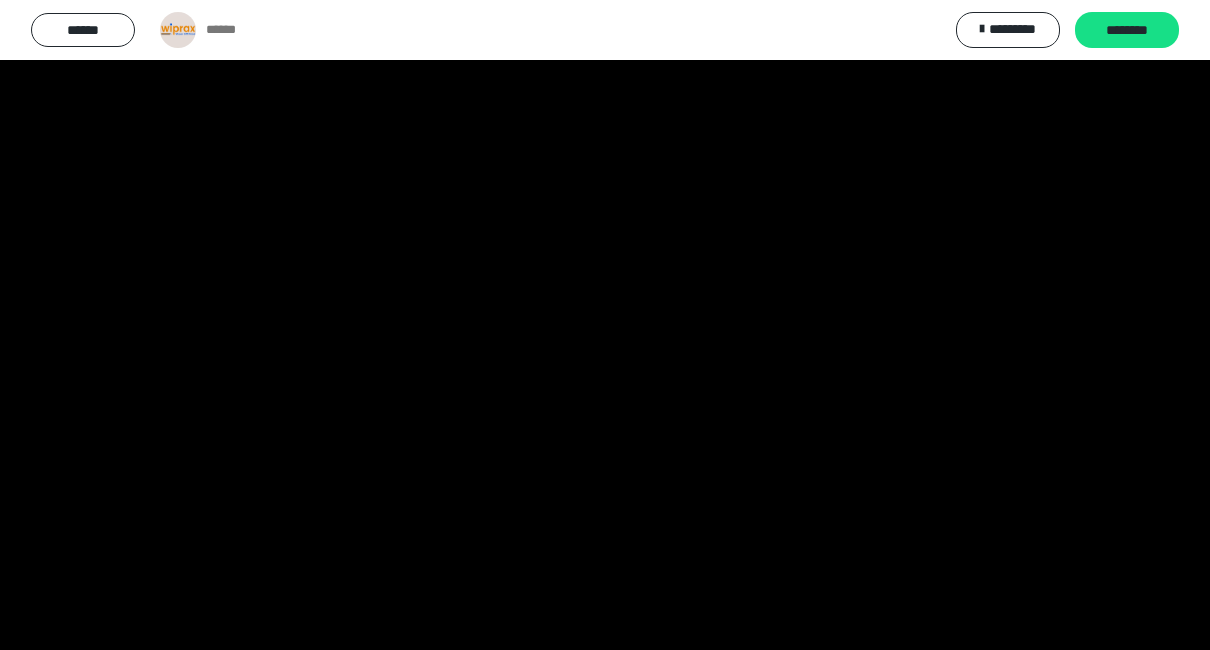 scroll, scrollTop: 26, scrollLeft: 0, axis: vertical 